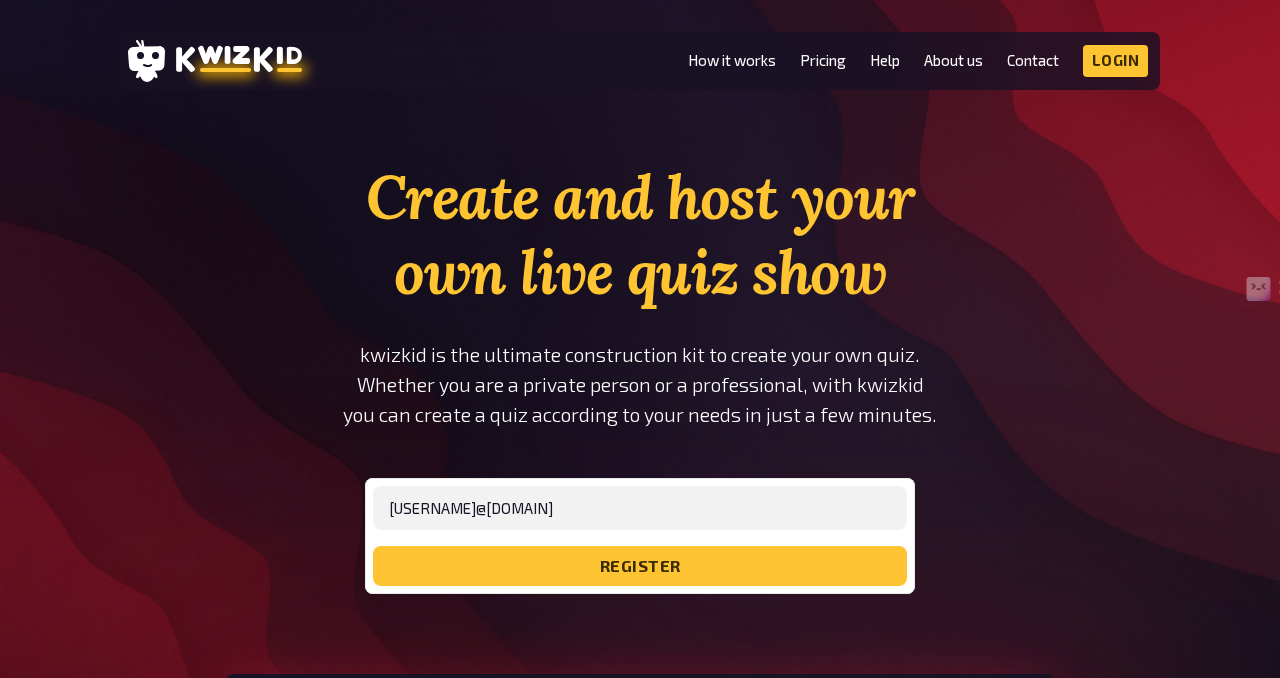 scroll, scrollTop: 250, scrollLeft: 0, axis: vertical 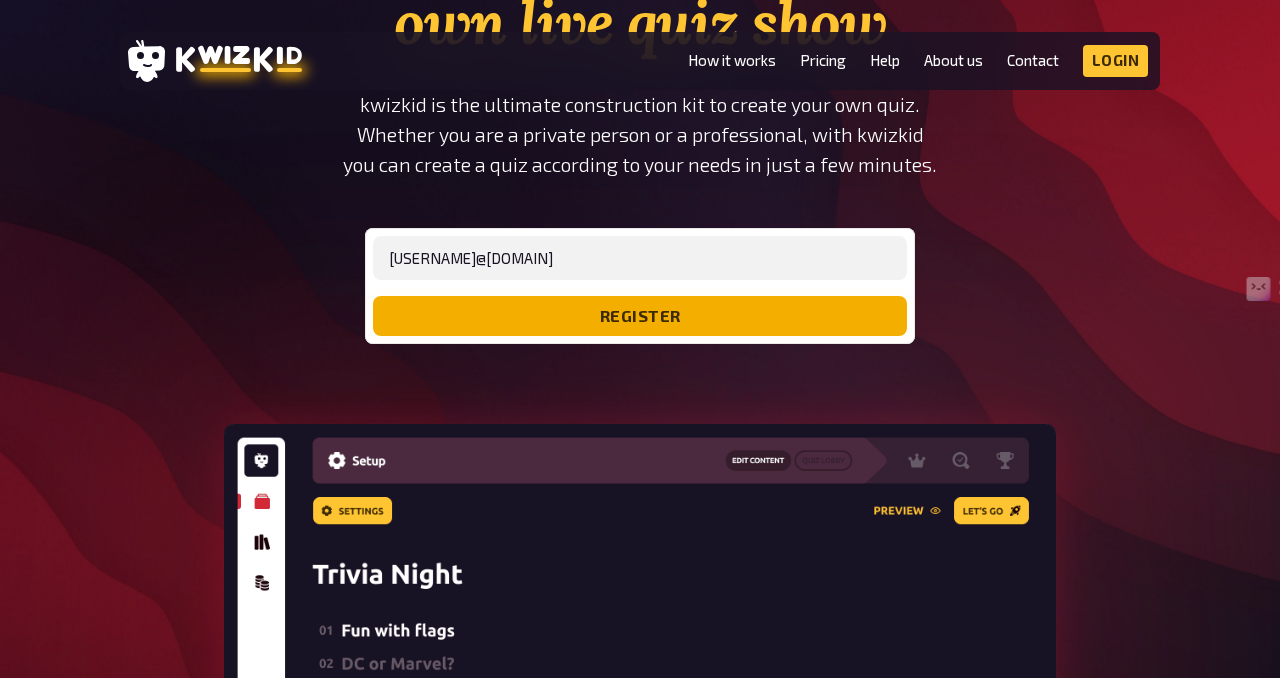 click on "register" at bounding box center (640, 316) 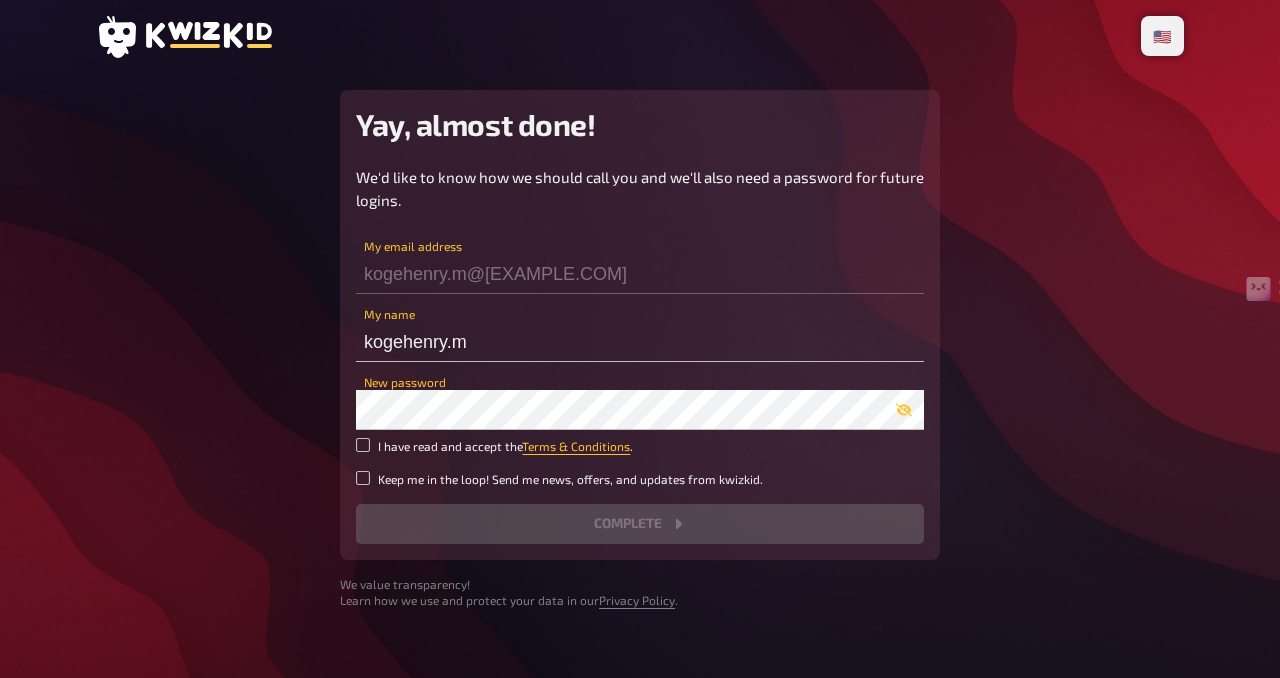 scroll, scrollTop: 0, scrollLeft: 0, axis: both 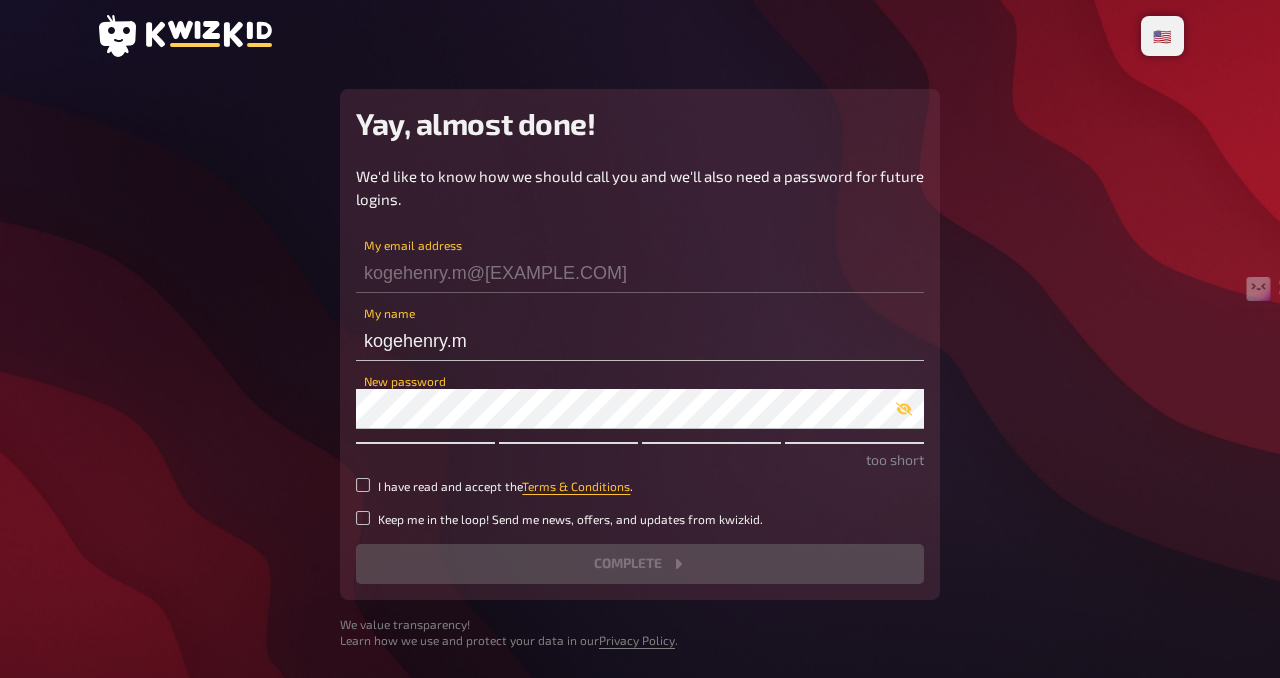 click on "We'd like to know how we should call you and we'll also need a password for future logins. kogehenry.m@gmail.com My email address kogehenry.m My name New password too short I have read and accept the  Terms & Conditions . Keep me in the loop! Send me news, offers, and updates from kwizkid. Complete" at bounding box center (640, 374) 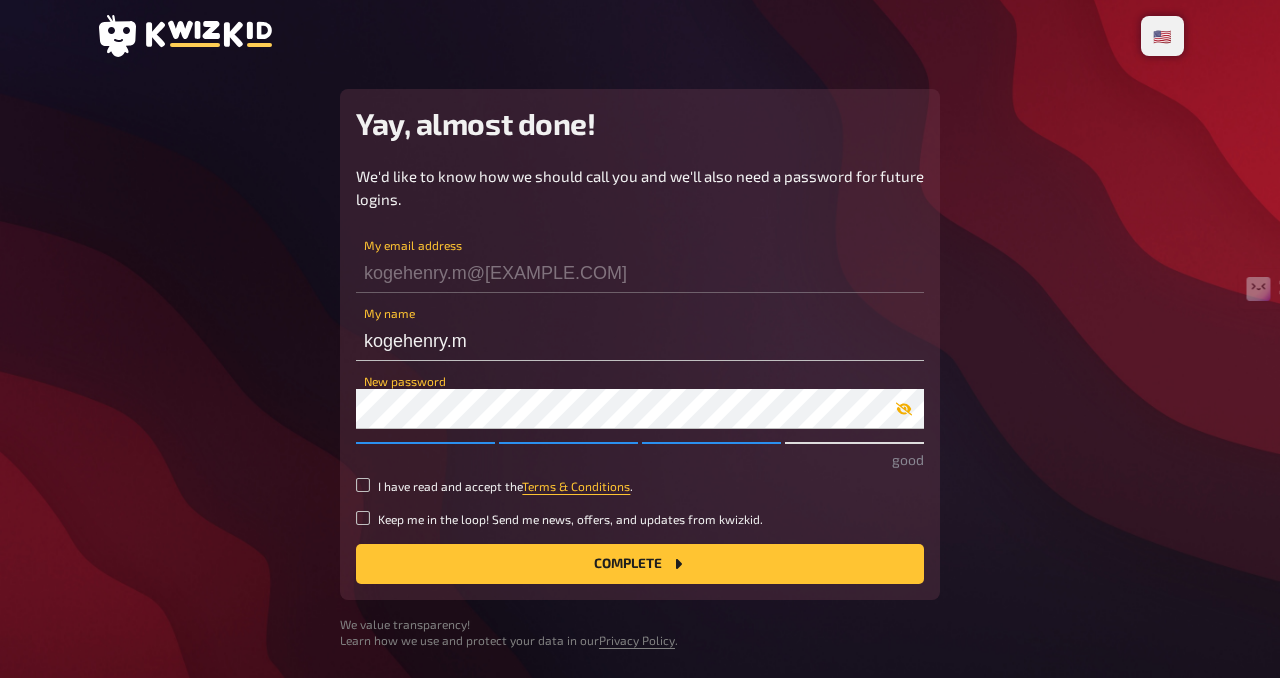 click 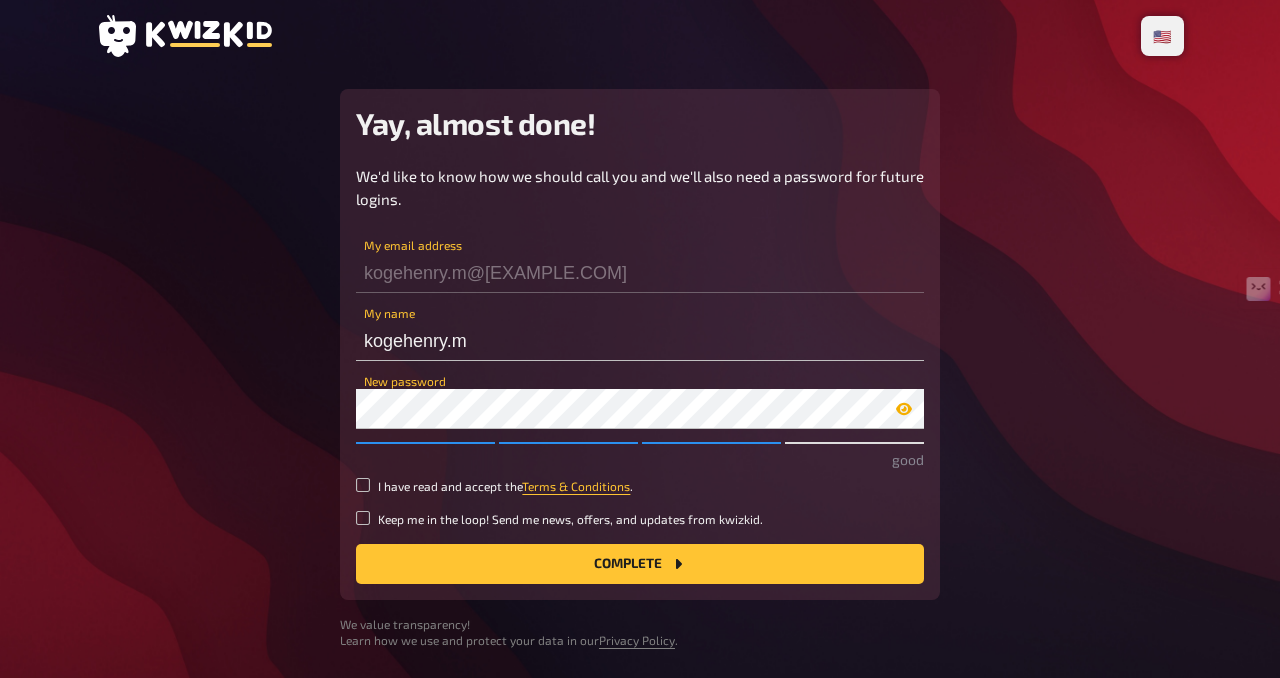 click 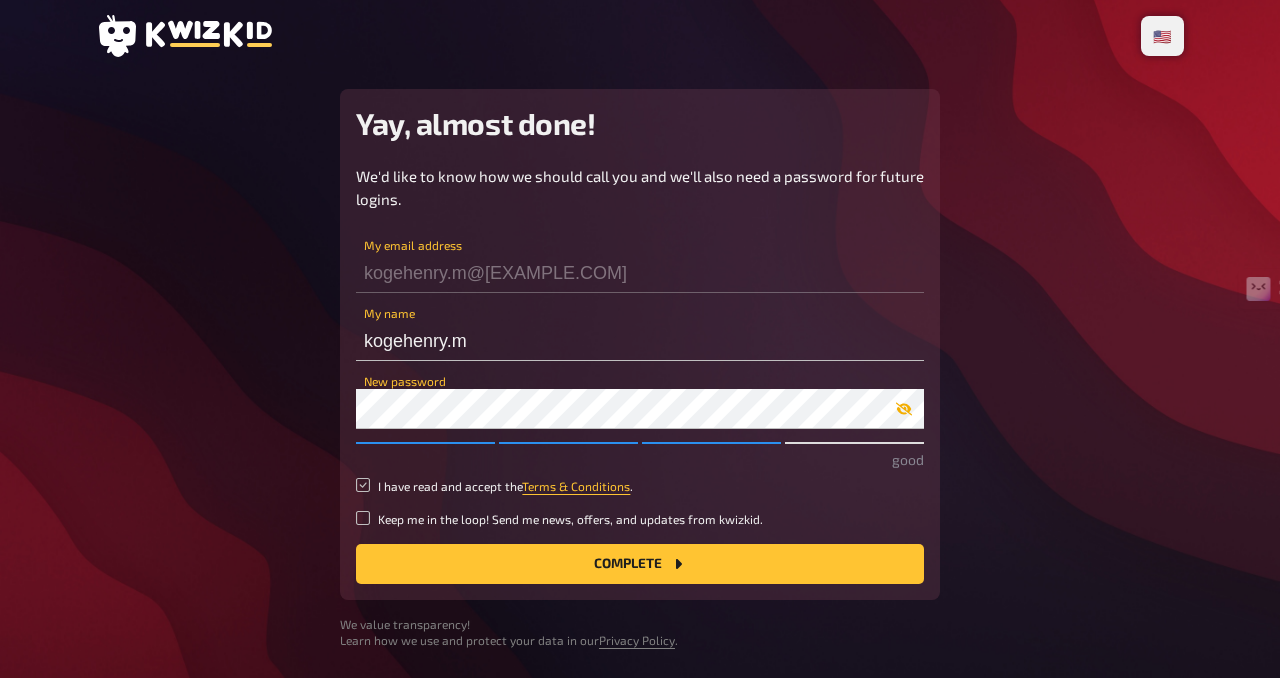click on "I have read and accept the  Terms & Conditions ." at bounding box center [363, 485] 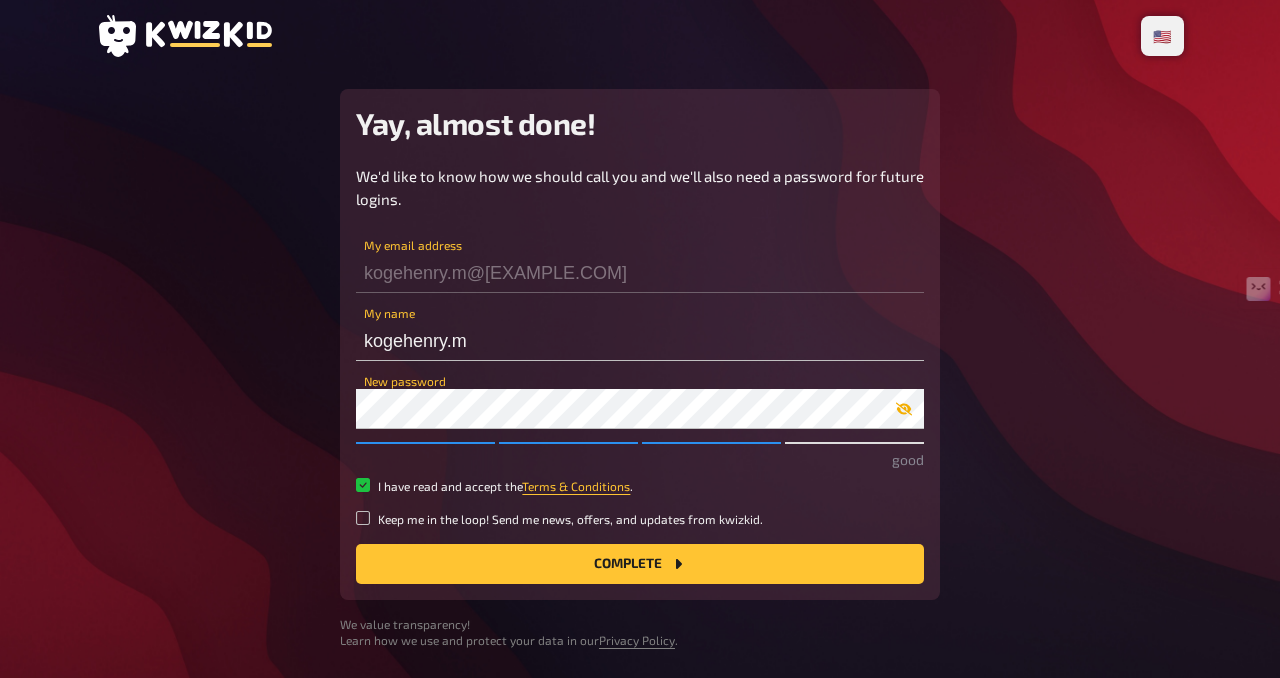 click on "We'd like to know how we should call you and we'll also need a password for future logins. kogehenry.m@gmail.com My email address kogehenry.m My name New password good I have read and accept the  Terms & Conditions . Keep me in the loop! Send me news, offers, and updates from kwizkid. Complete" at bounding box center [640, 374] 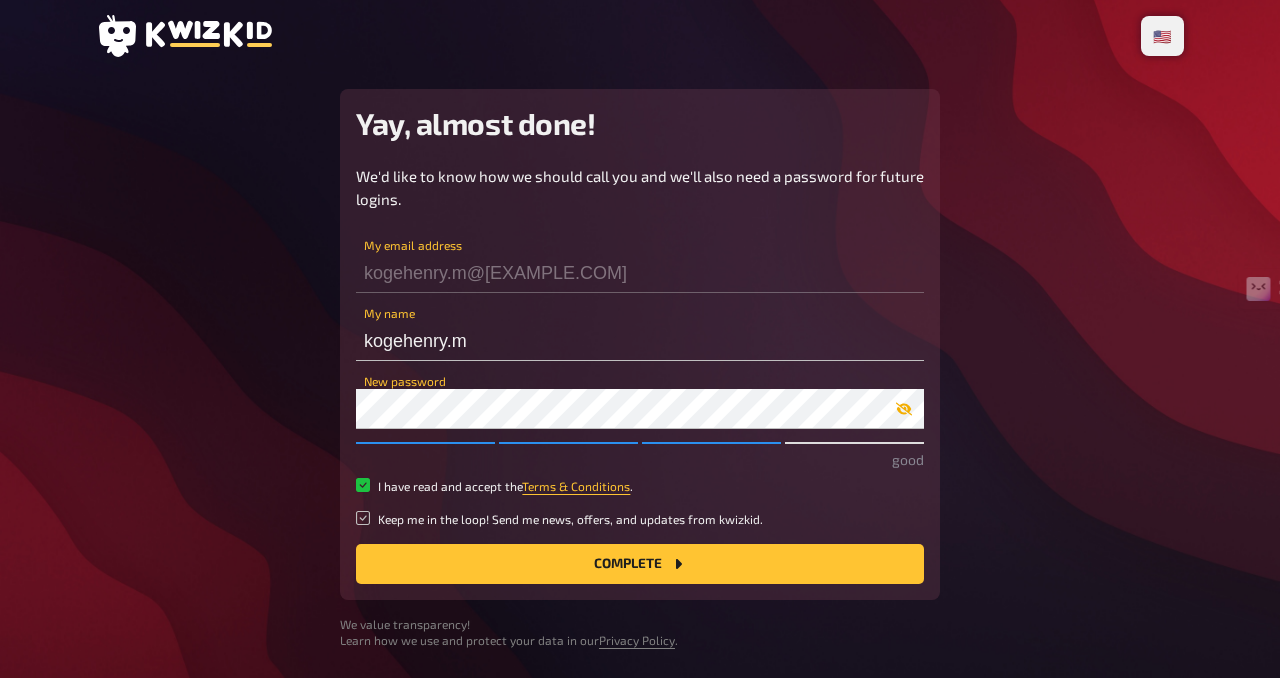 click on "Keep me in the loop! Send me news, offers, and updates from kwizkid." at bounding box center [363, 518] 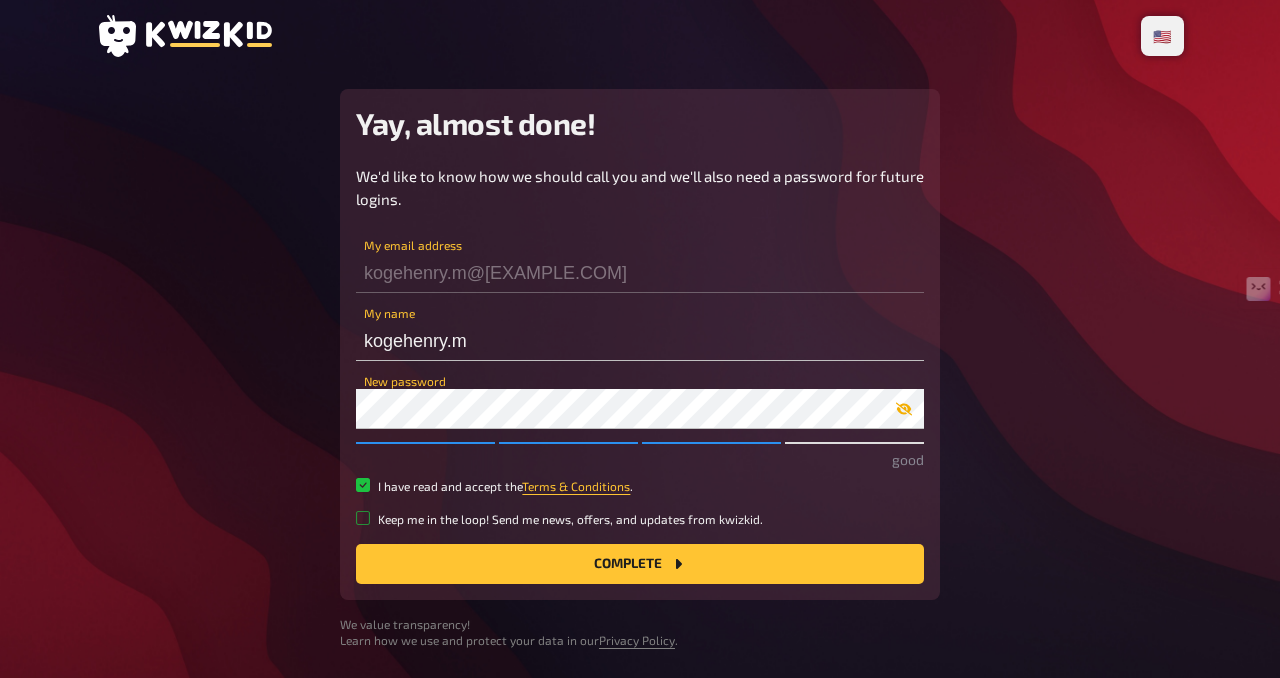 checkbox on "true" 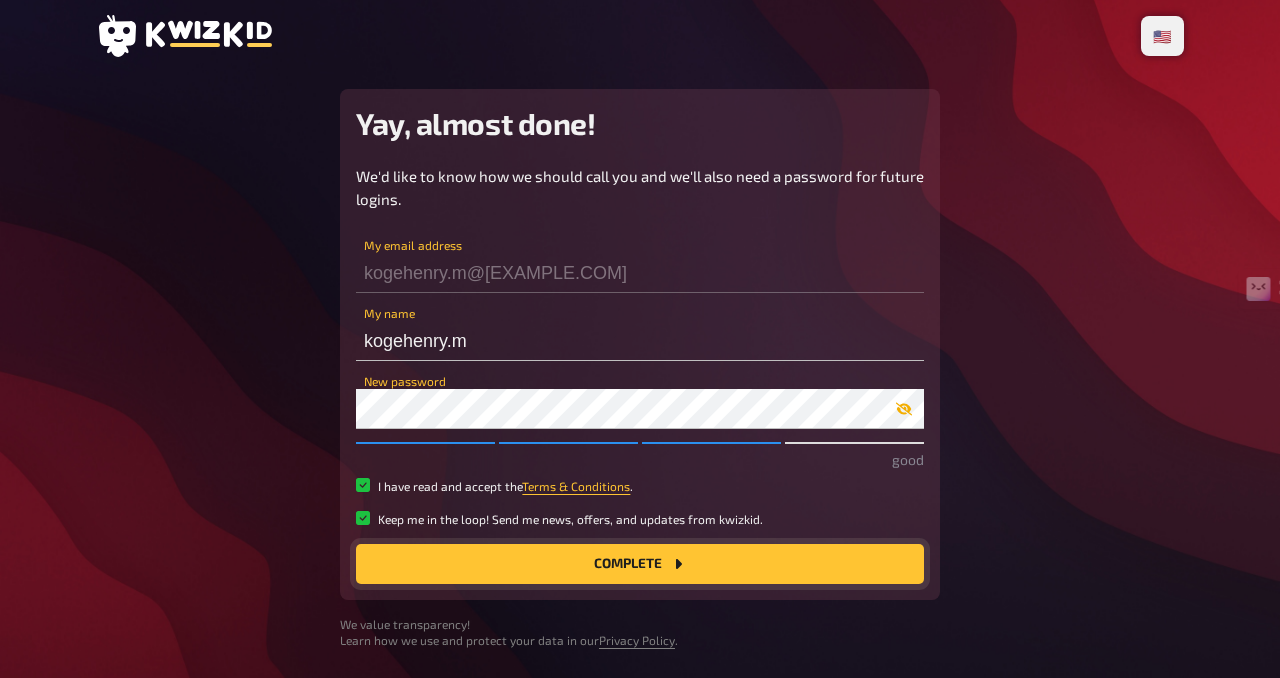 click 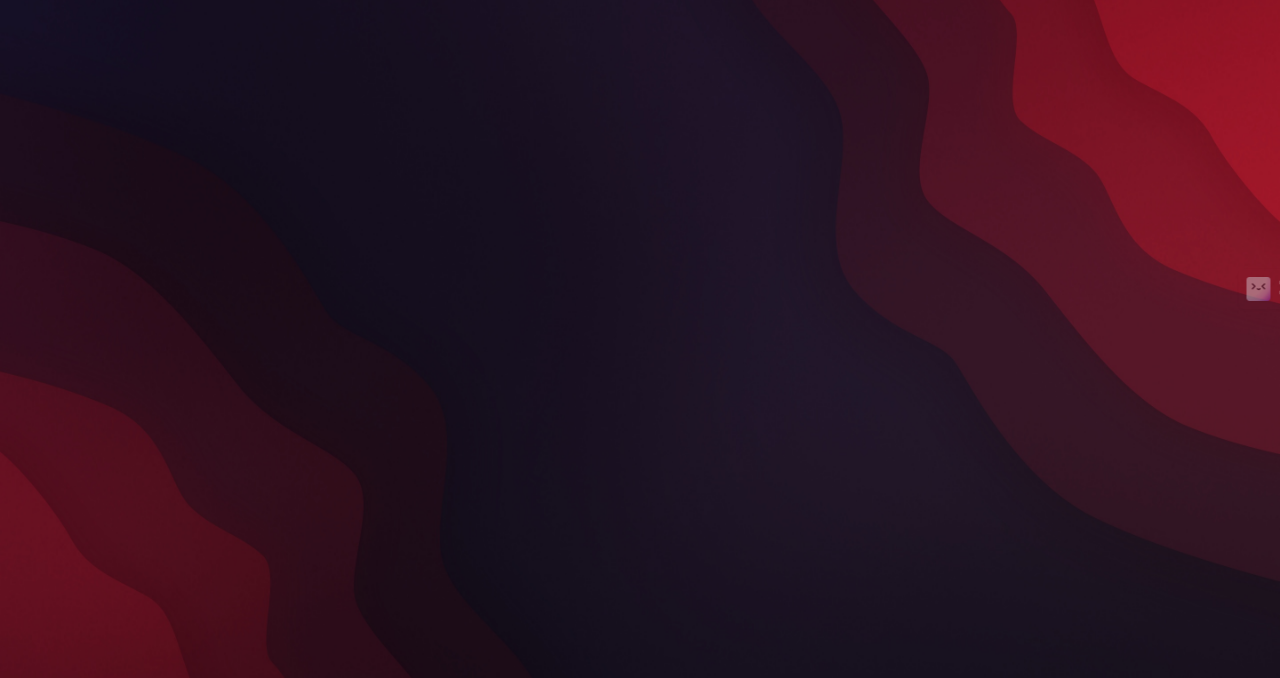 scroll, scrollTop: 0, scrollLeft: 0, axis: both 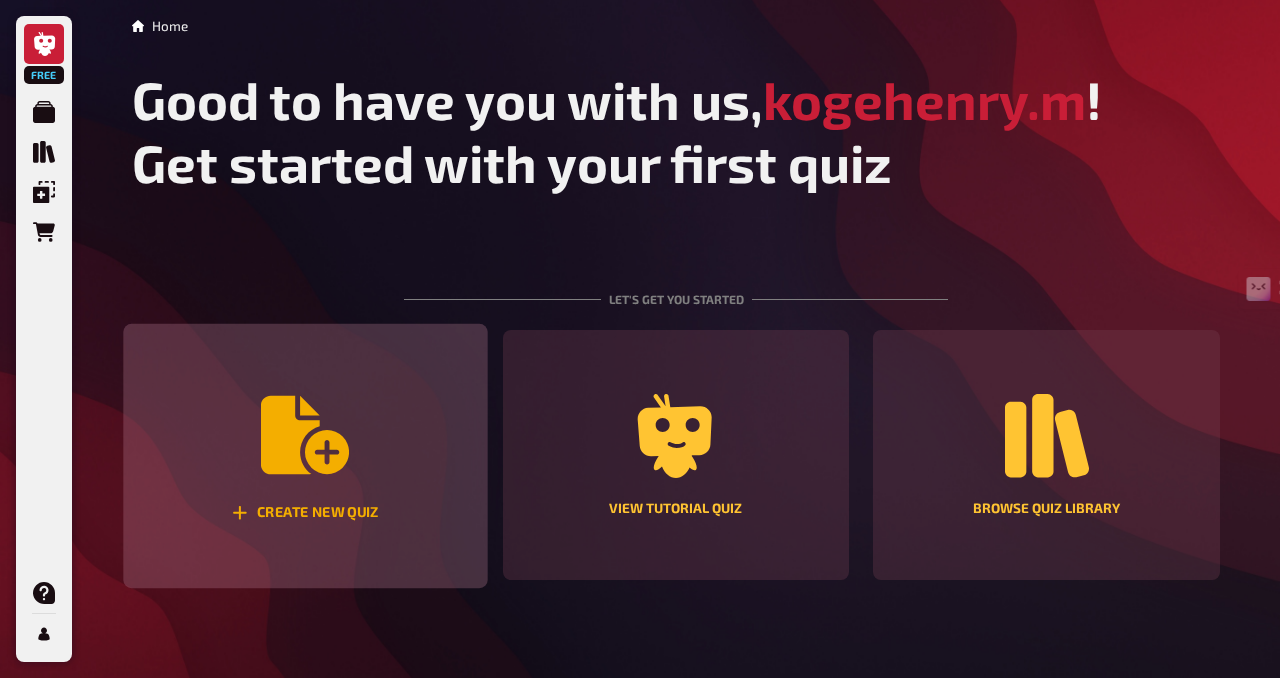 click 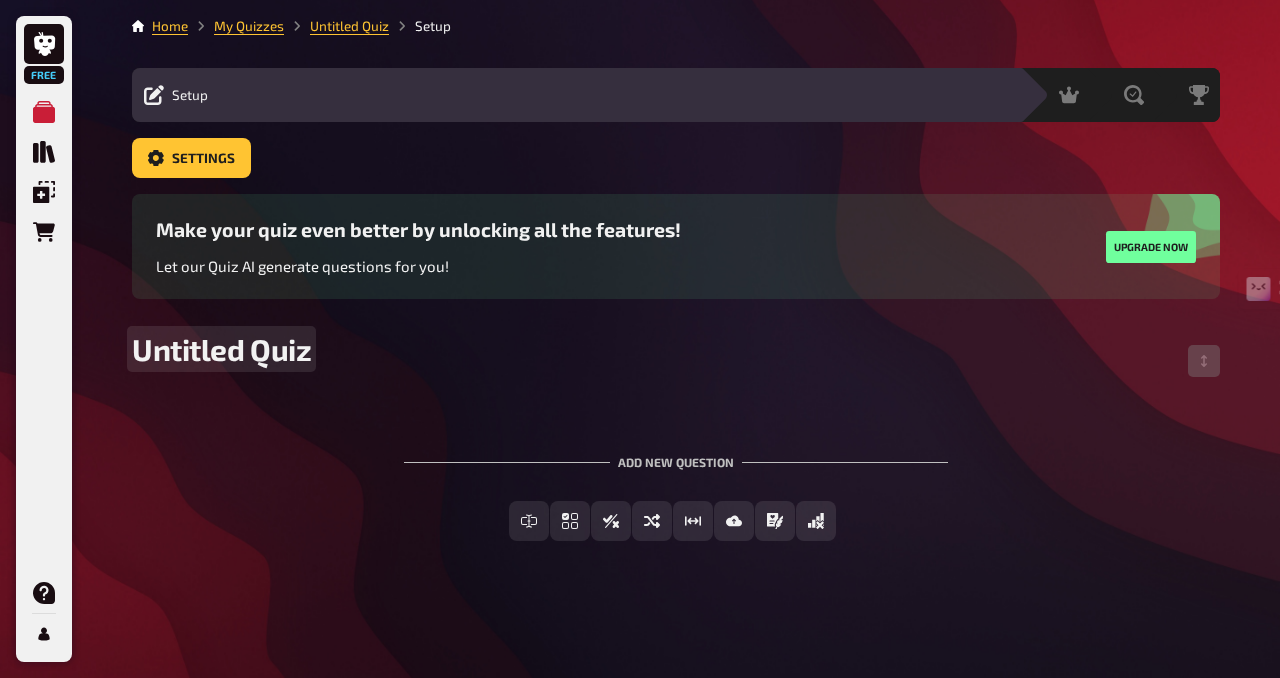 click on "Untitled Quiz" at bounding box center (221, 349) 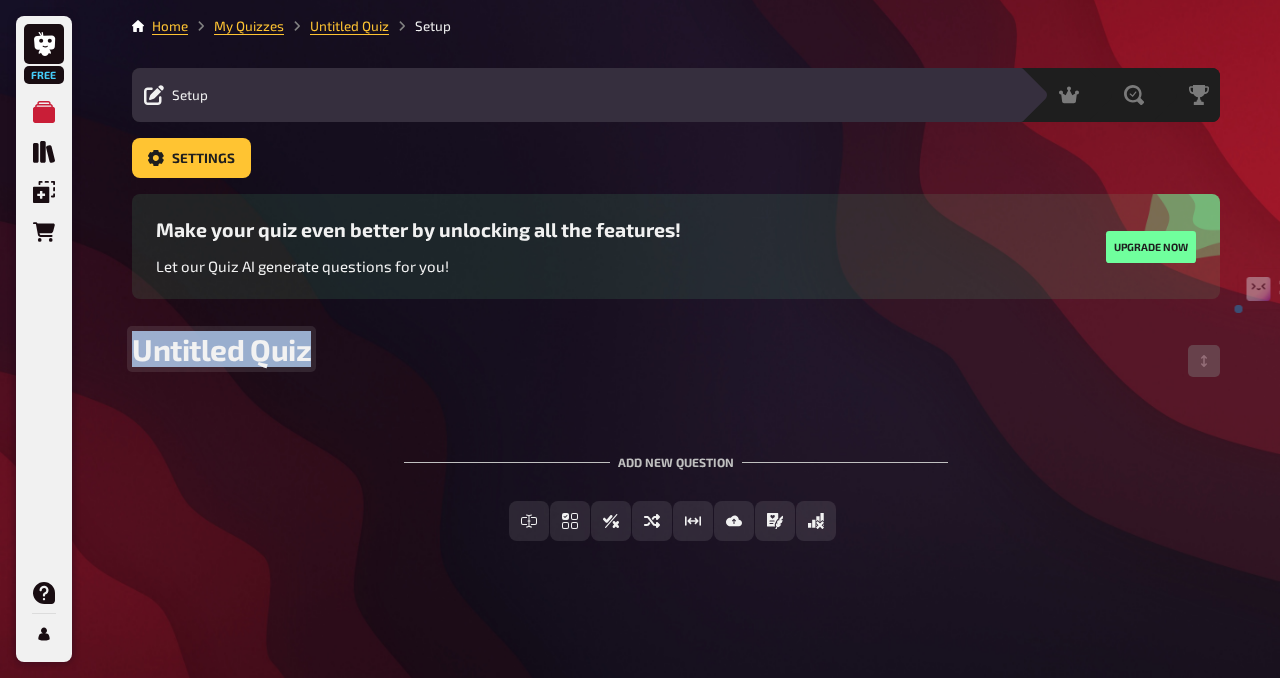type 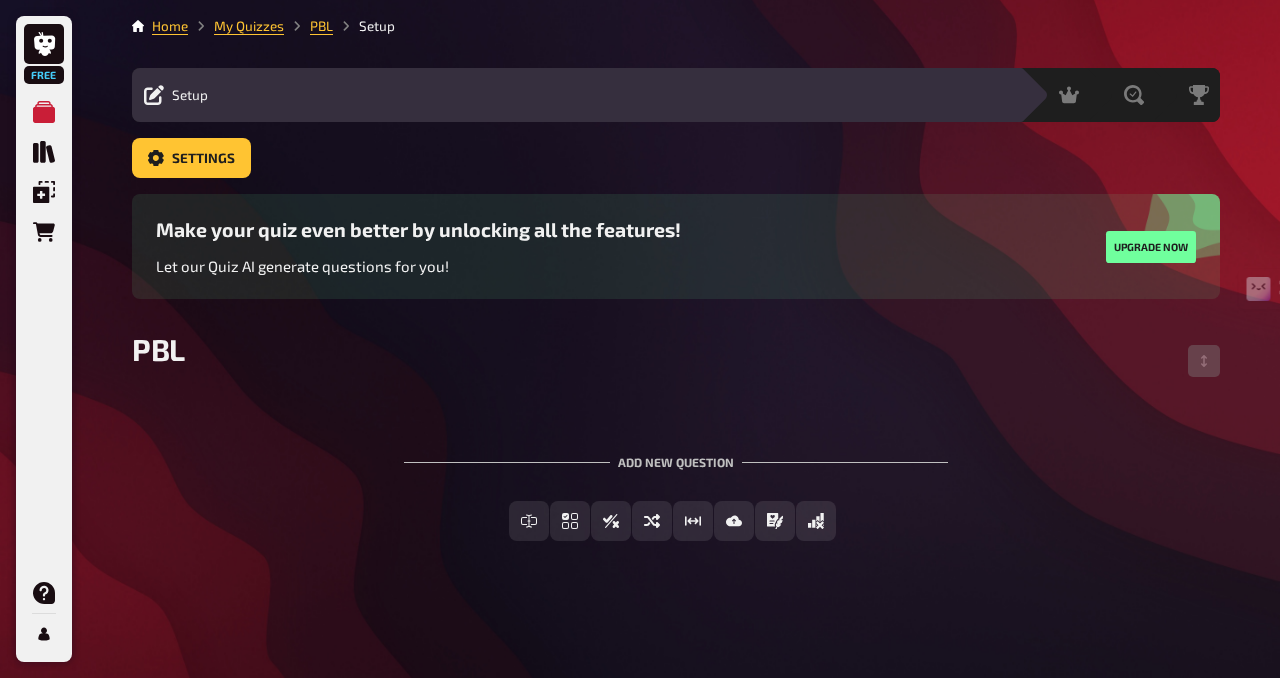 click on "Add new question" at bounding box center [676, 454] 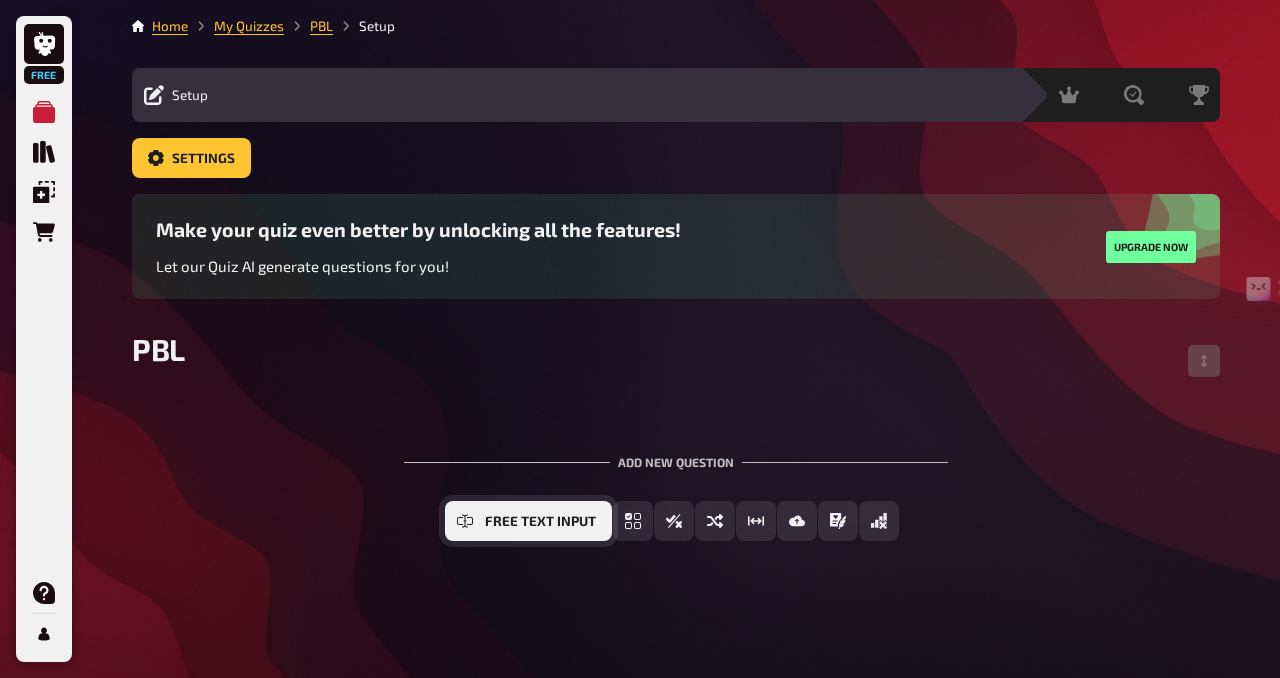 click on "Free Text Input" at bounding box center [540, 522] 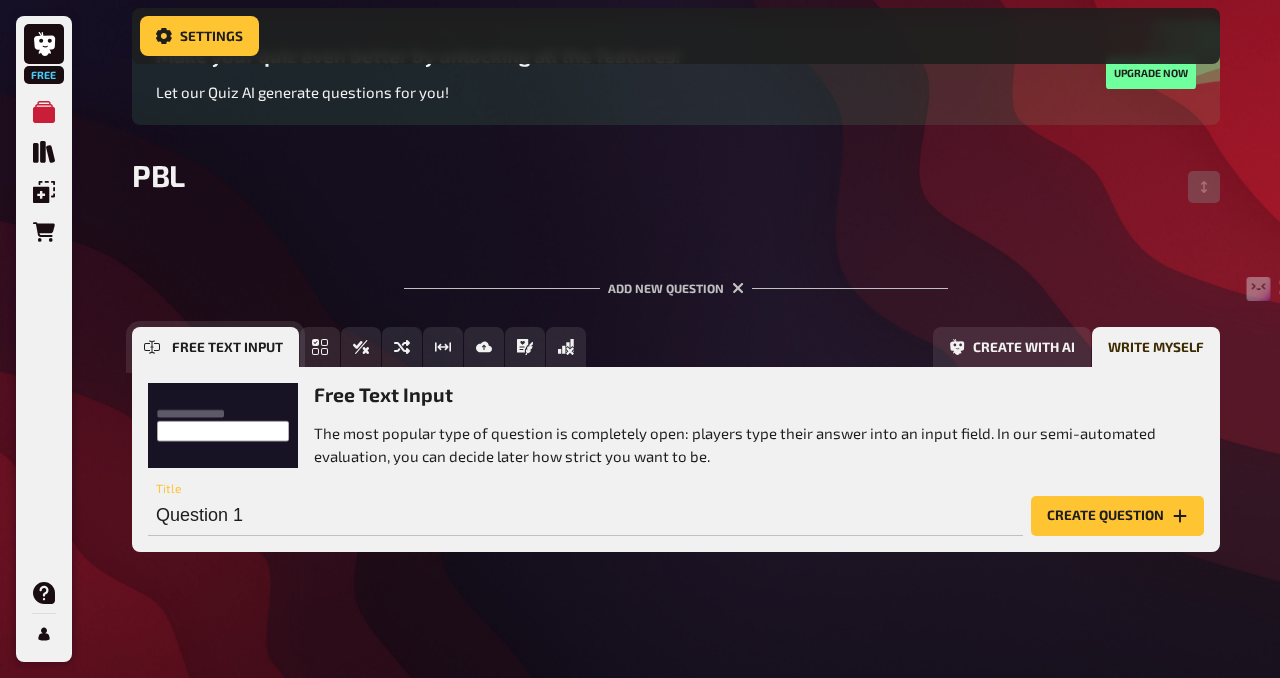 scroll, scrollTop: 191, scrollLeft: 0, axis: vertical 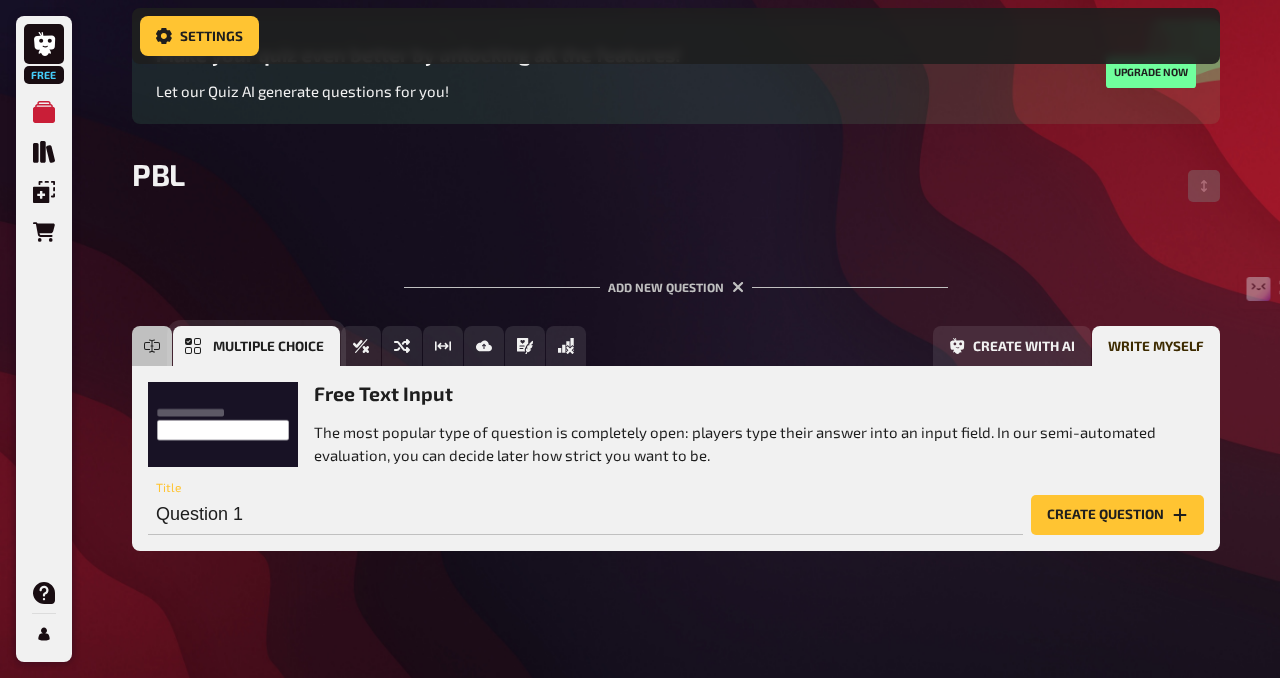 click on "Multiple Choice" at bounding box center (256, 346) 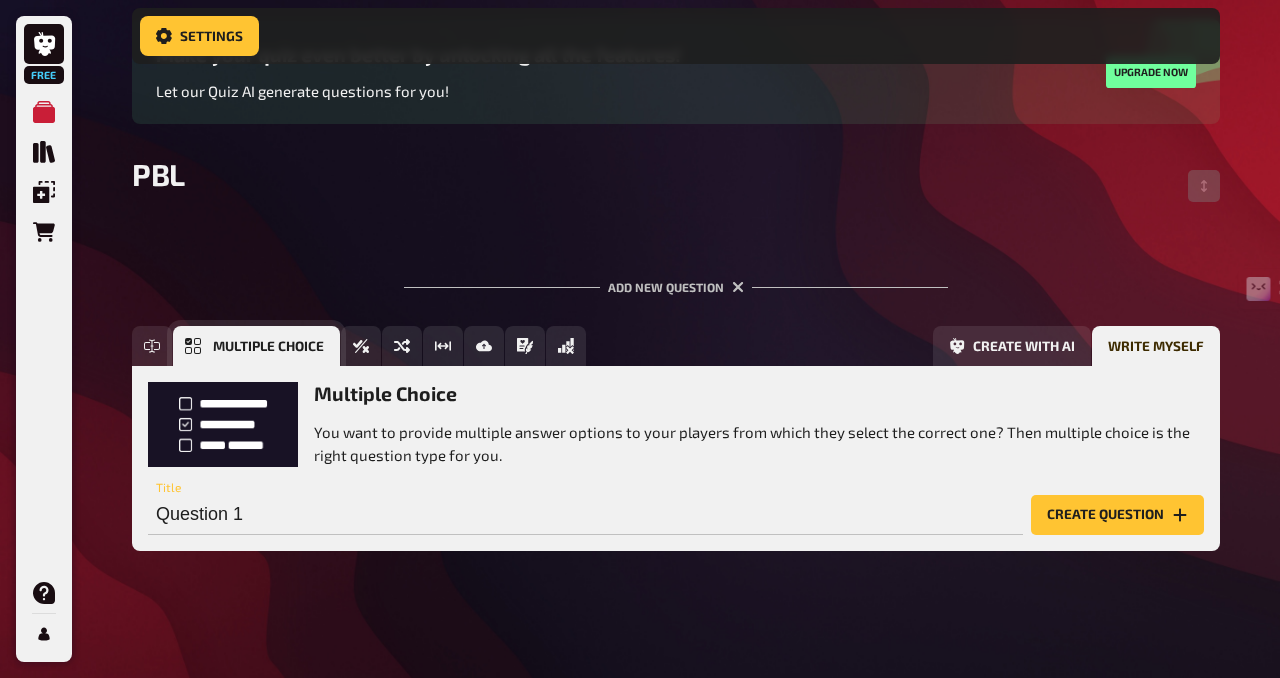 scroll, scrollTop: 192, scrollLeft: 0, axis: vertical 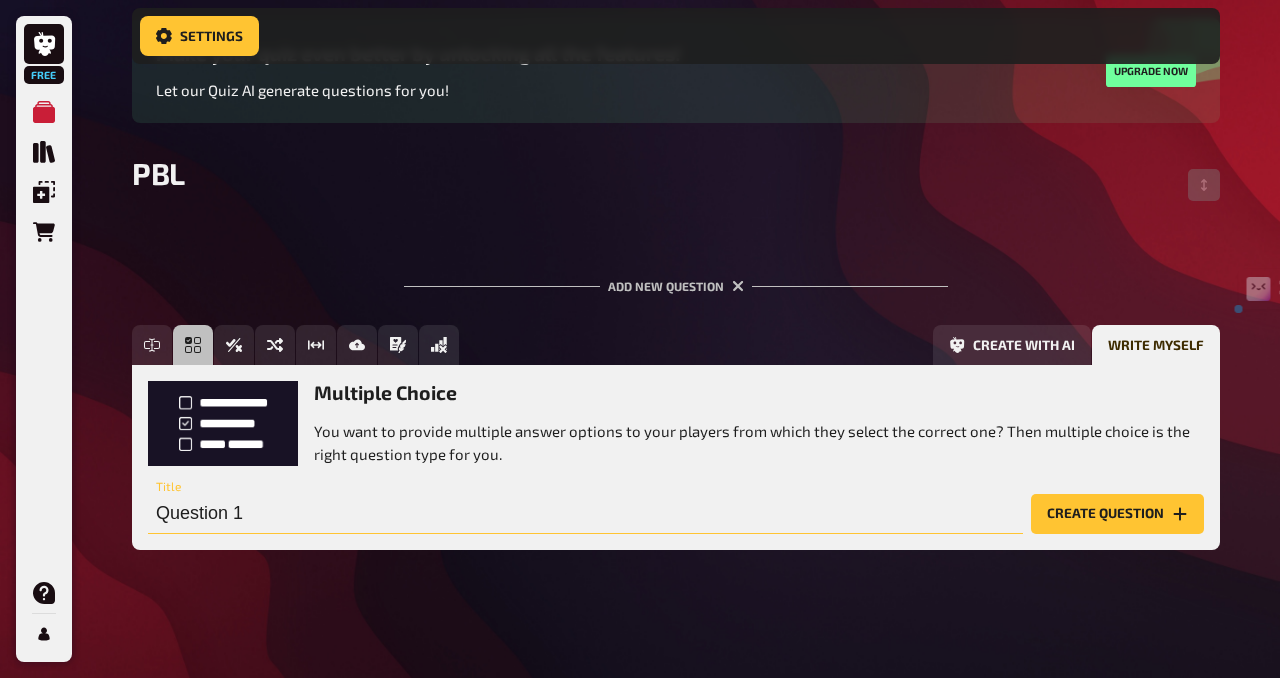 click on "Question 1" at bounding box center (585, 514) 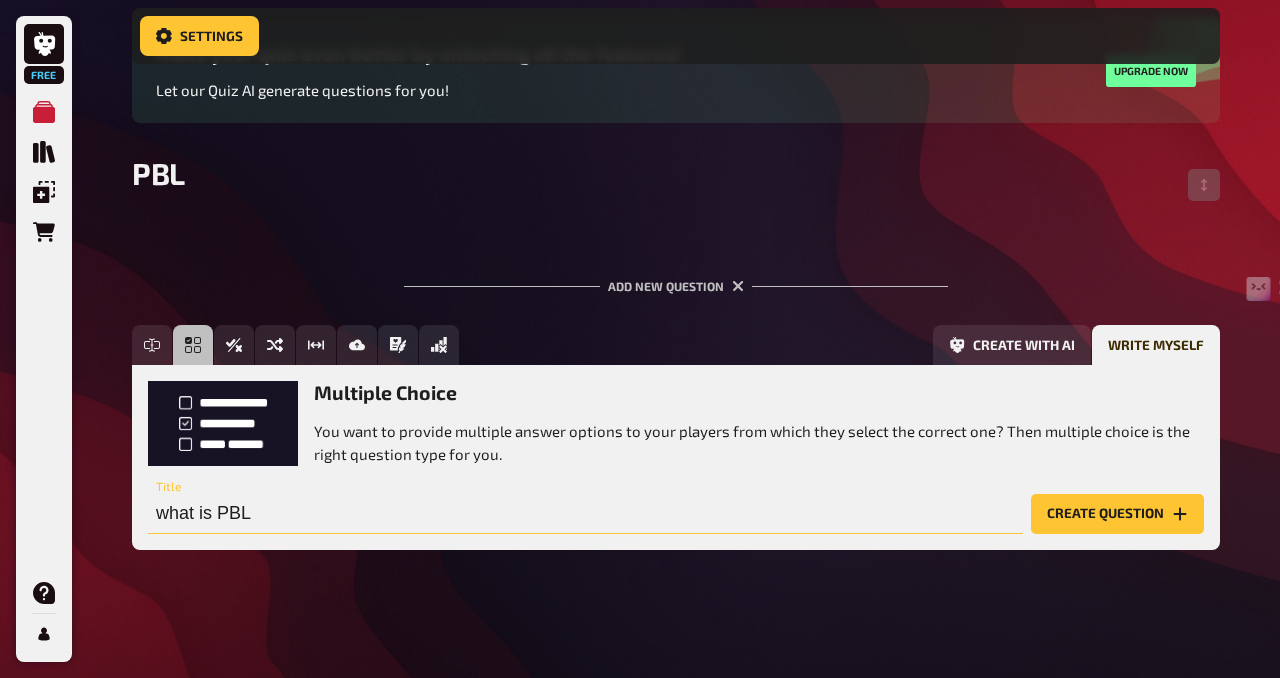 click on "what is PBL" at bounding box center [585, 514] 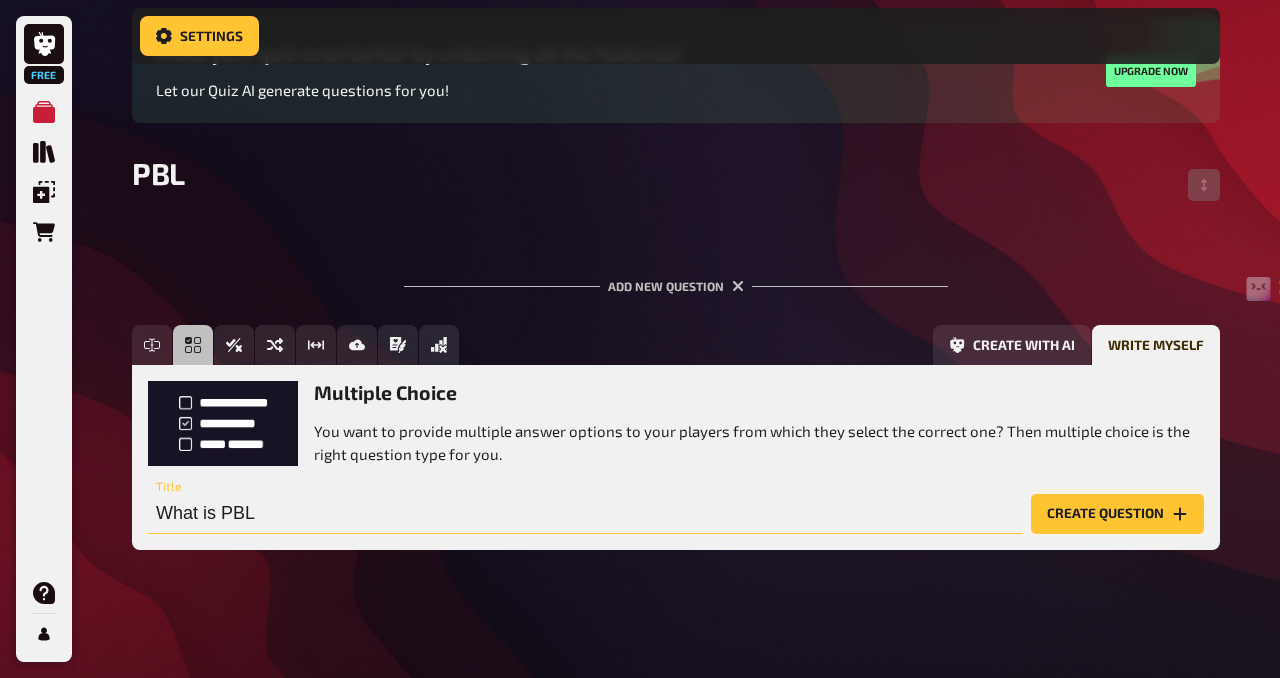 type on "What is PBL" 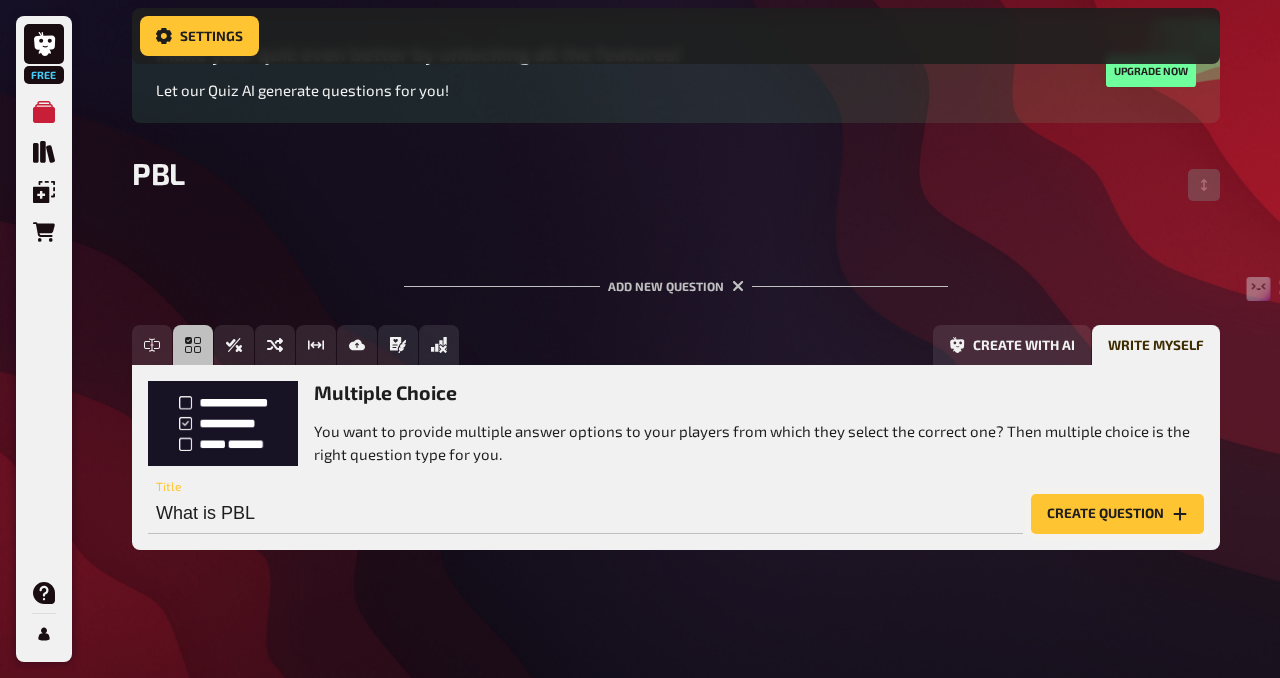 click on "Create question" at bounding box center [1117, 514] 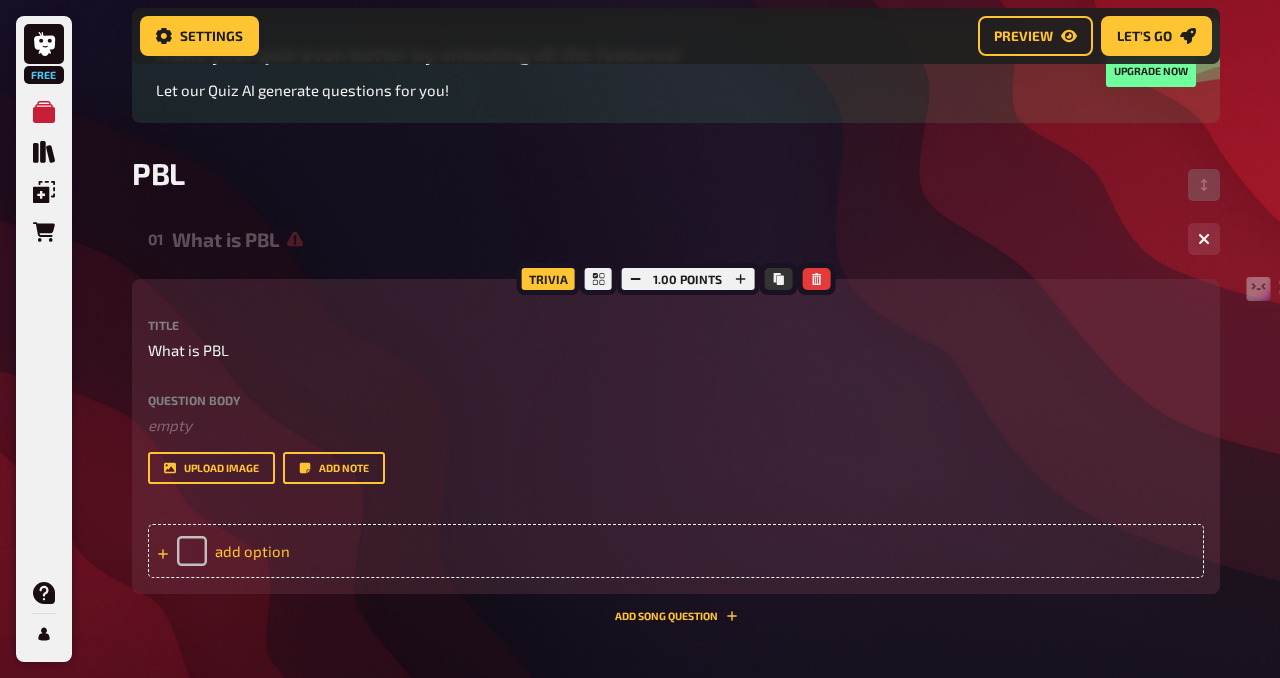 click on "add option" at bounding box center (676, 551) 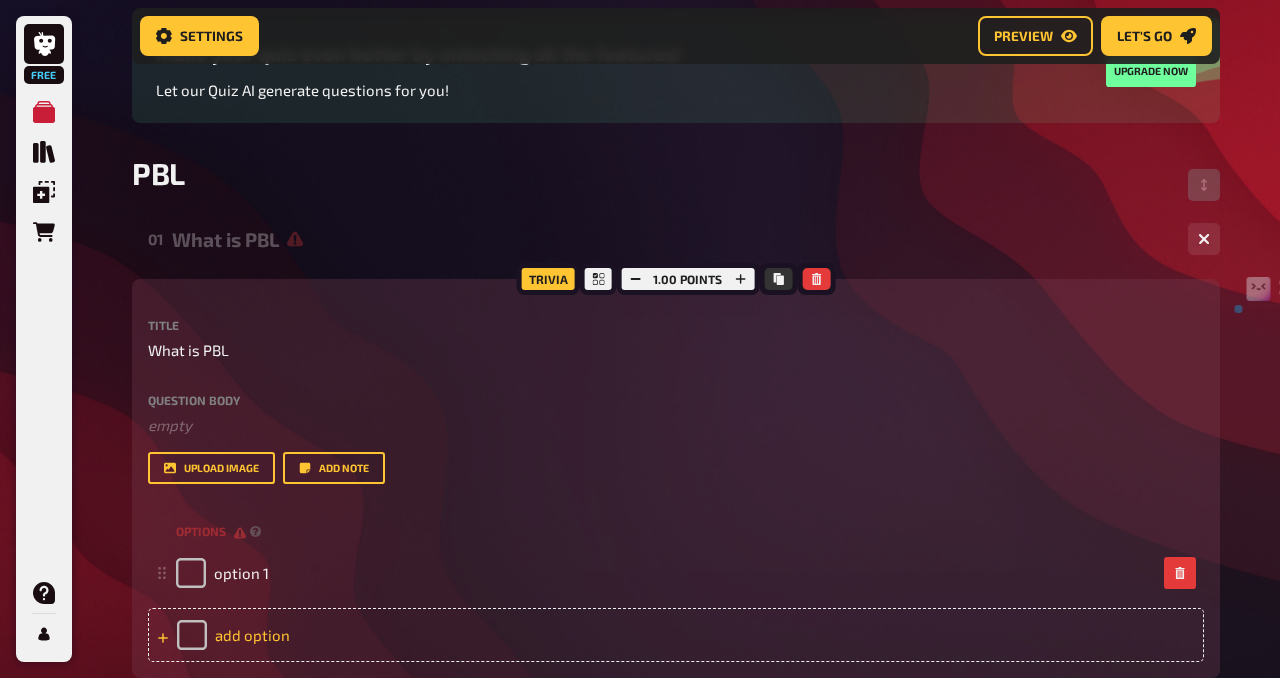 type 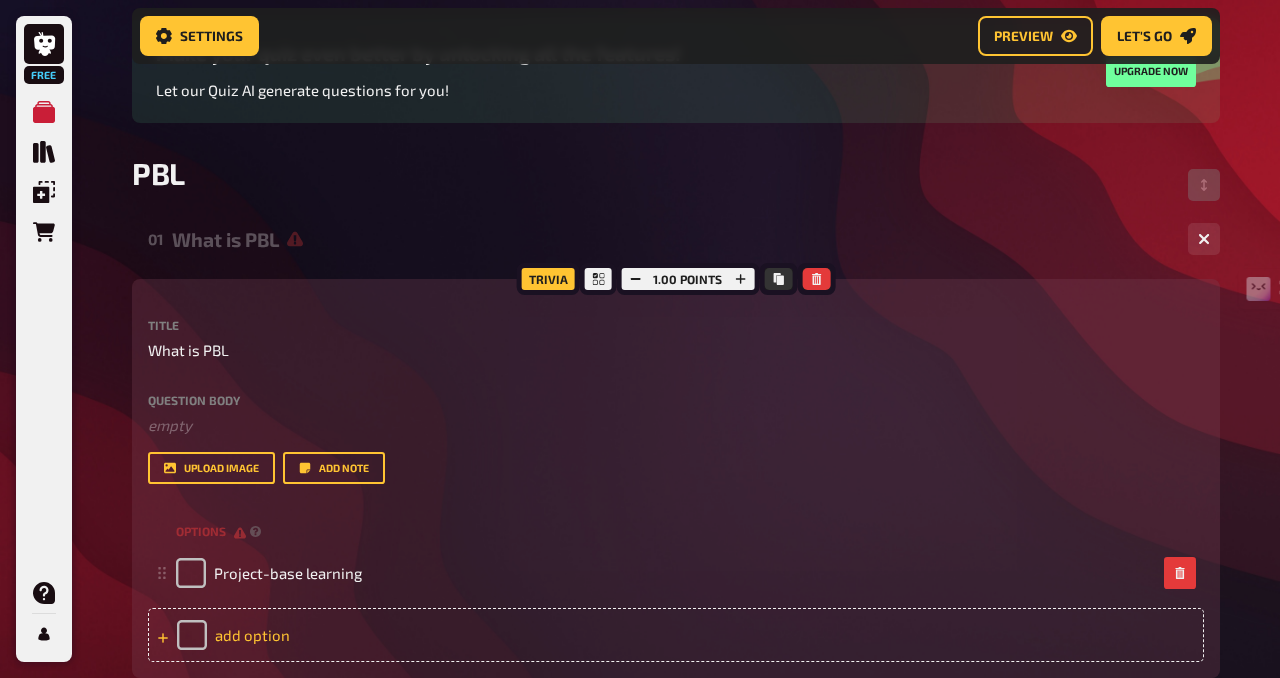 click on "add option" at bounding box center (676, 635) 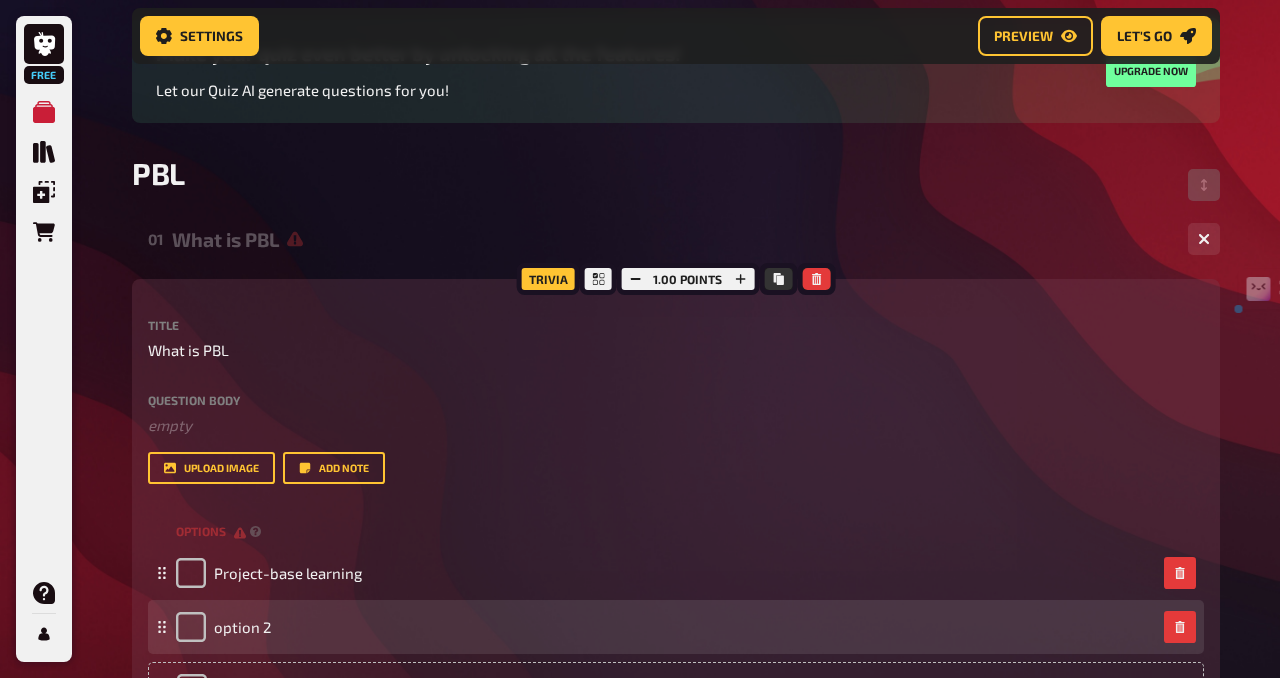 type 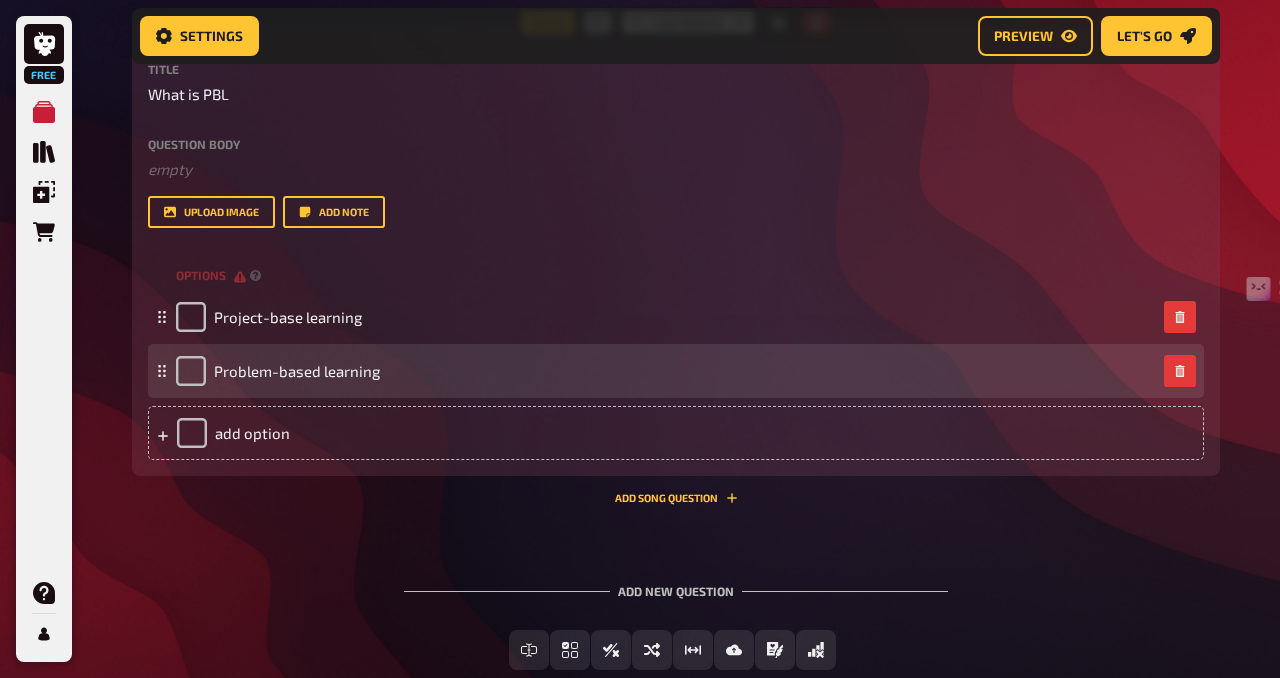 scroll, scrollTop: 515, scrollLeft: 0, axis: vertical 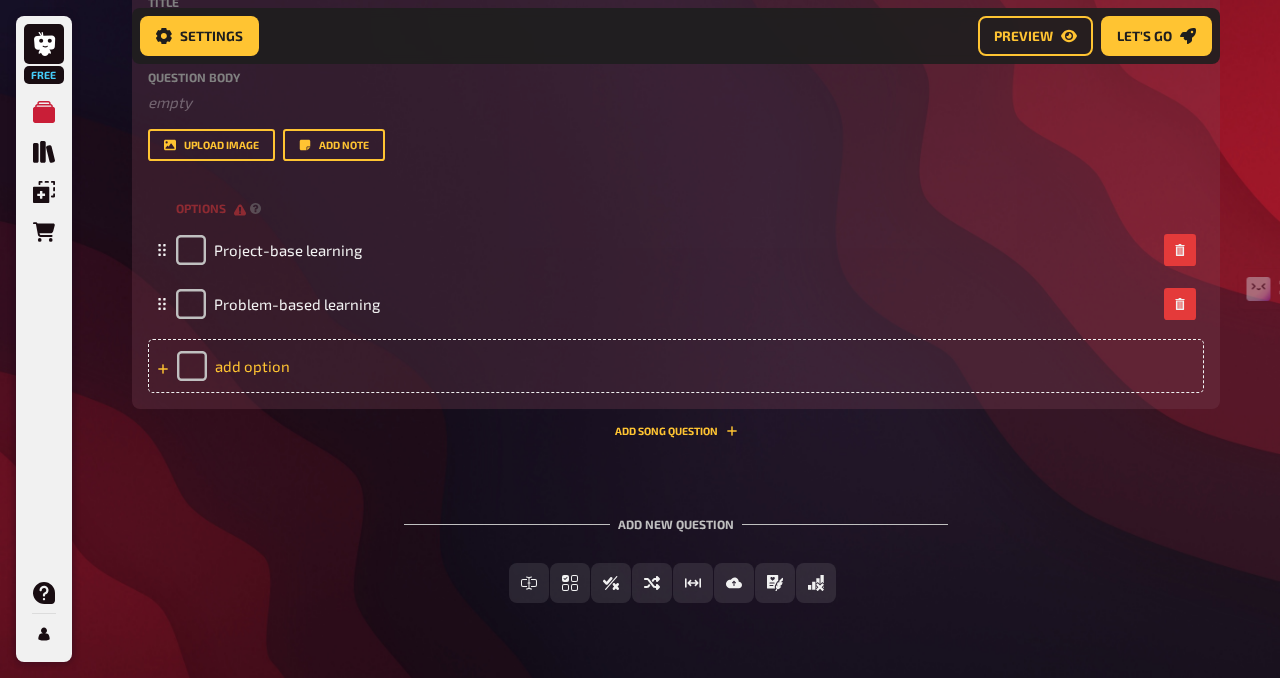 click on "add option" at bounding box center [676, 366] 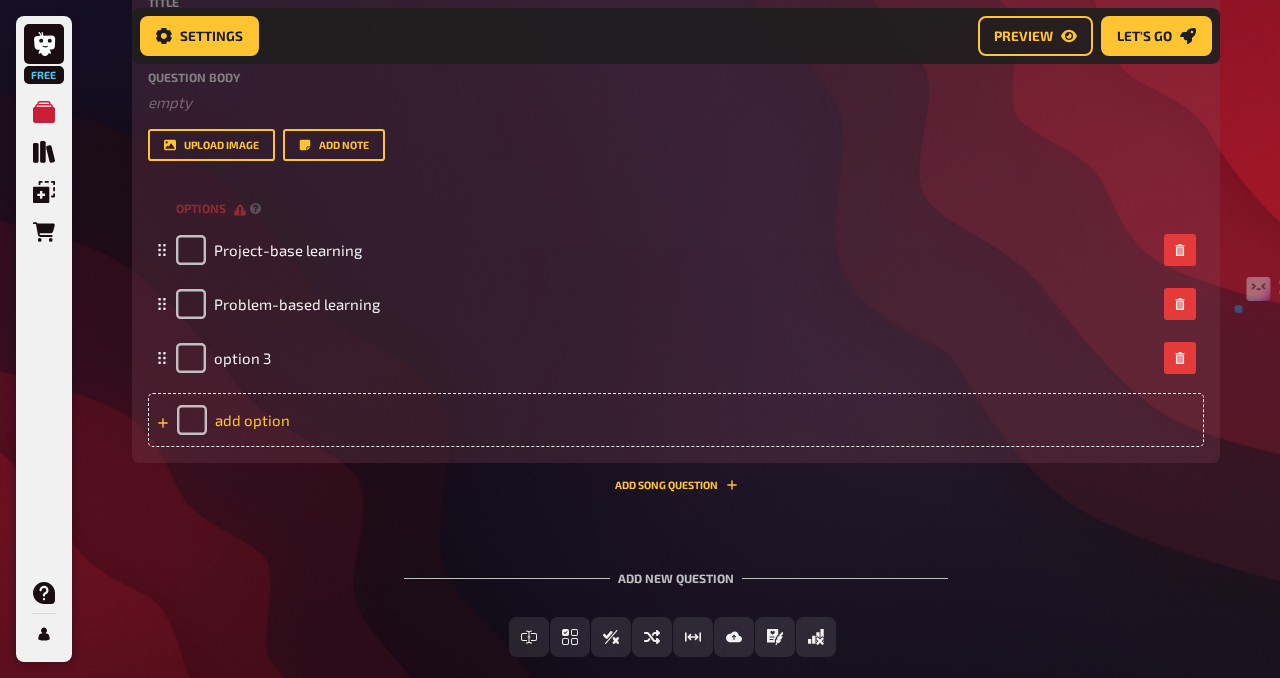 type 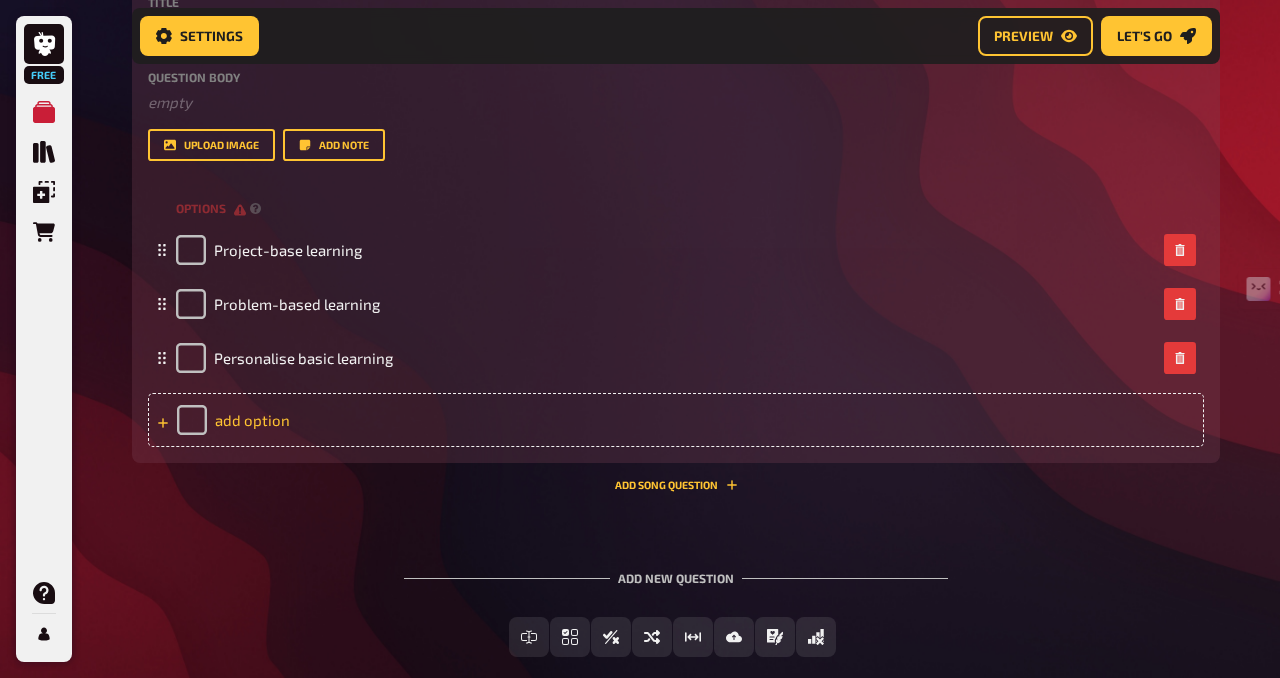 click on "add option" at bounding box center (676, 420) 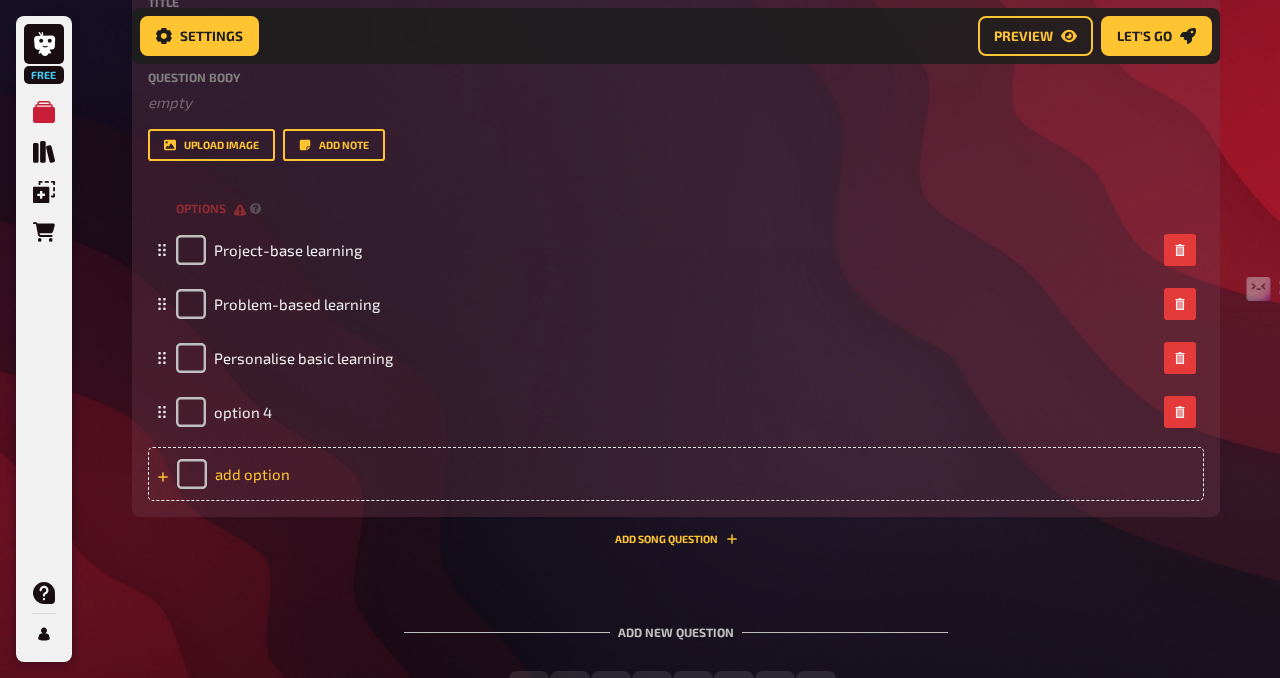 type 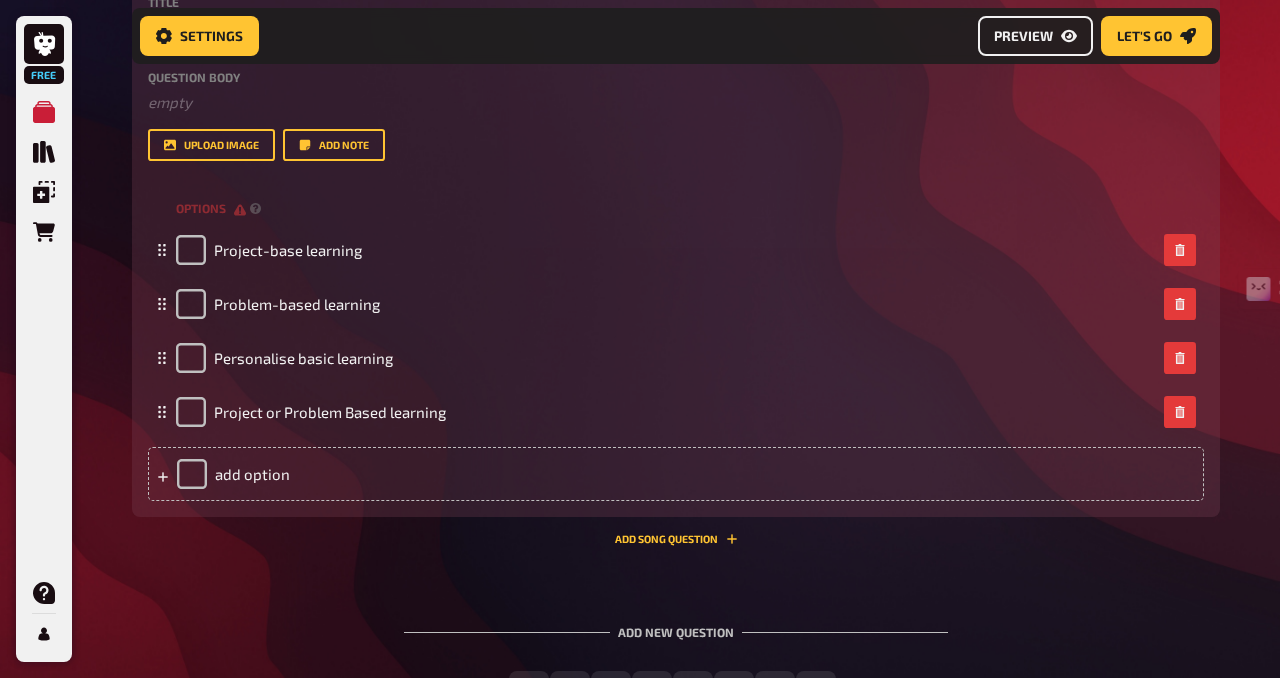 click on "Preview" at bounding box center (1023, 36) 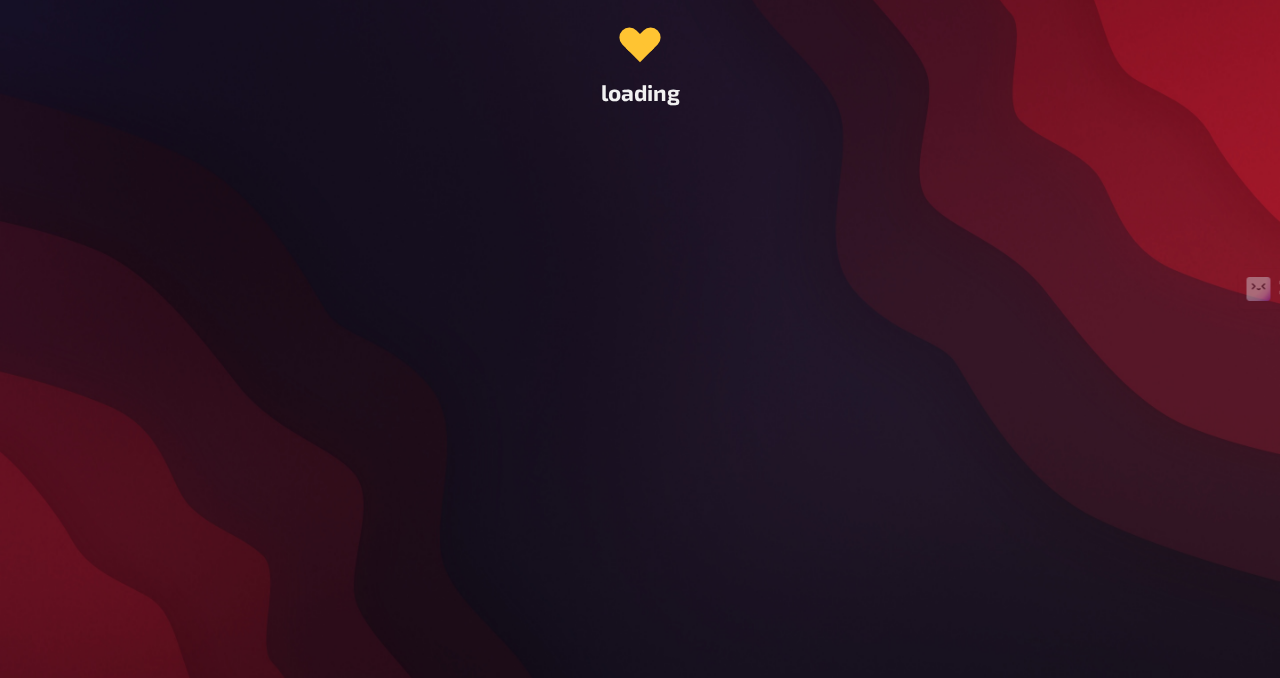 scroll, scrollTop: 0, scrollLeft: 0, axis: both 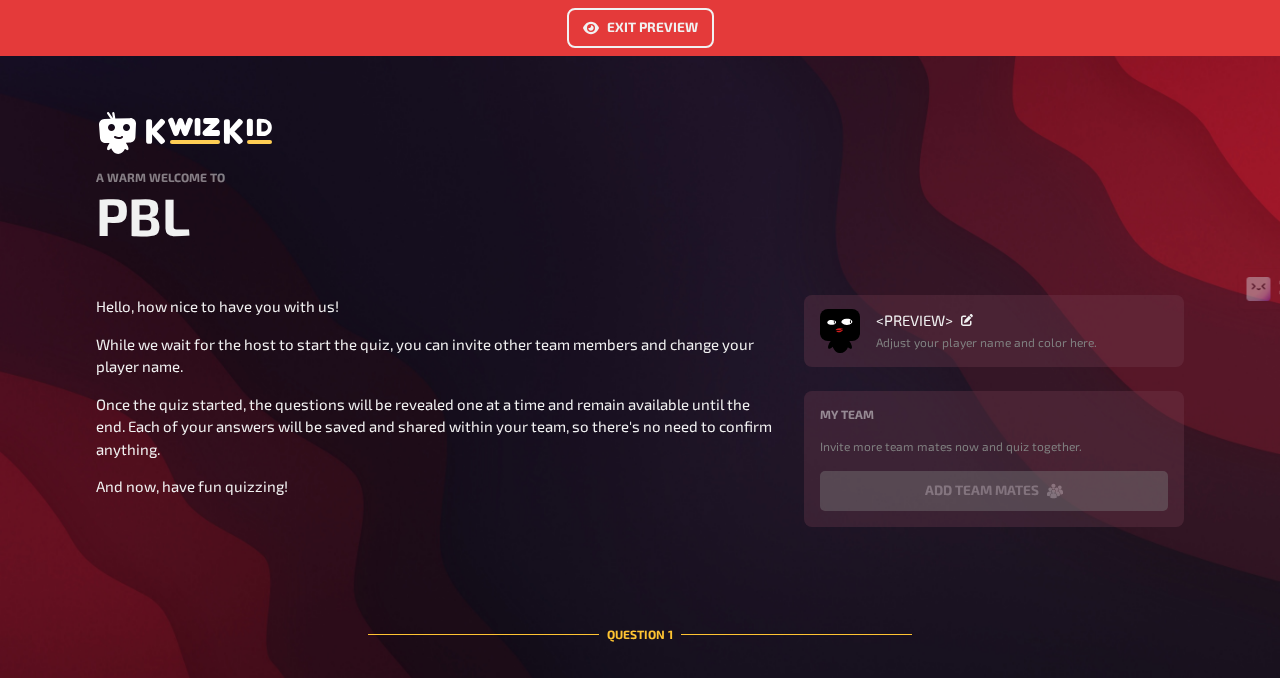 click on "Exit Preview" at bounding box center (640, 28) 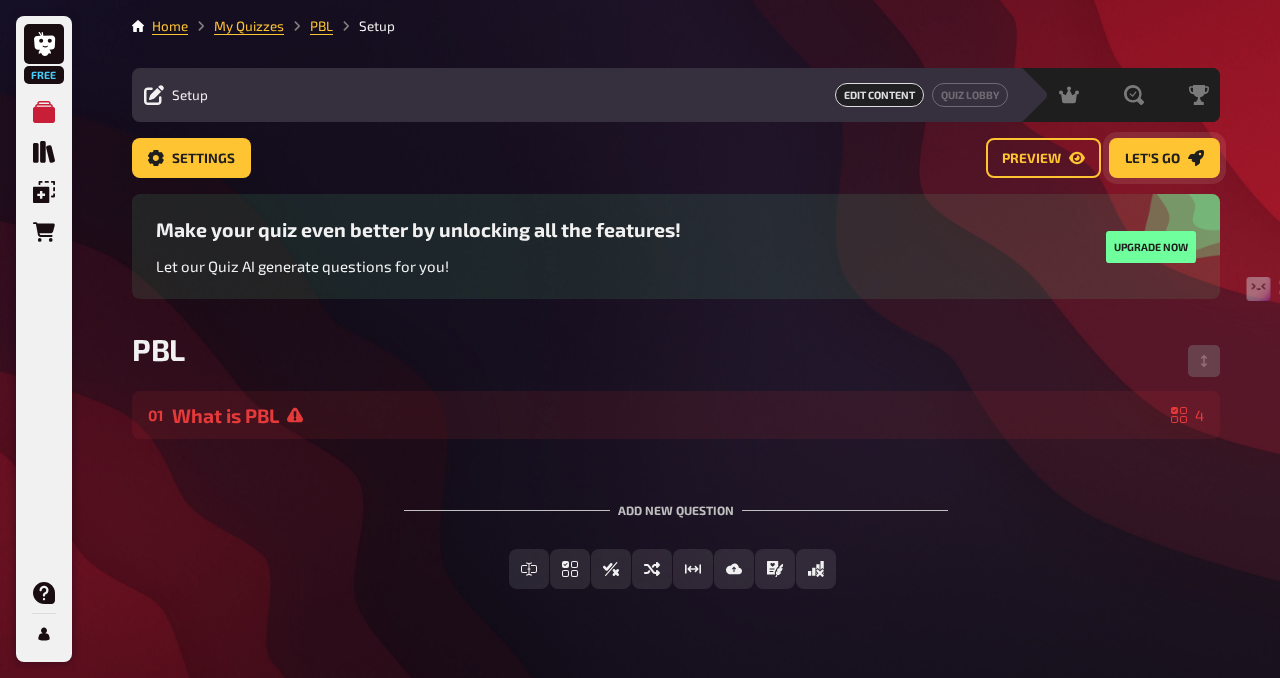 click on "Let's go" at bounding box center (1164, 158) 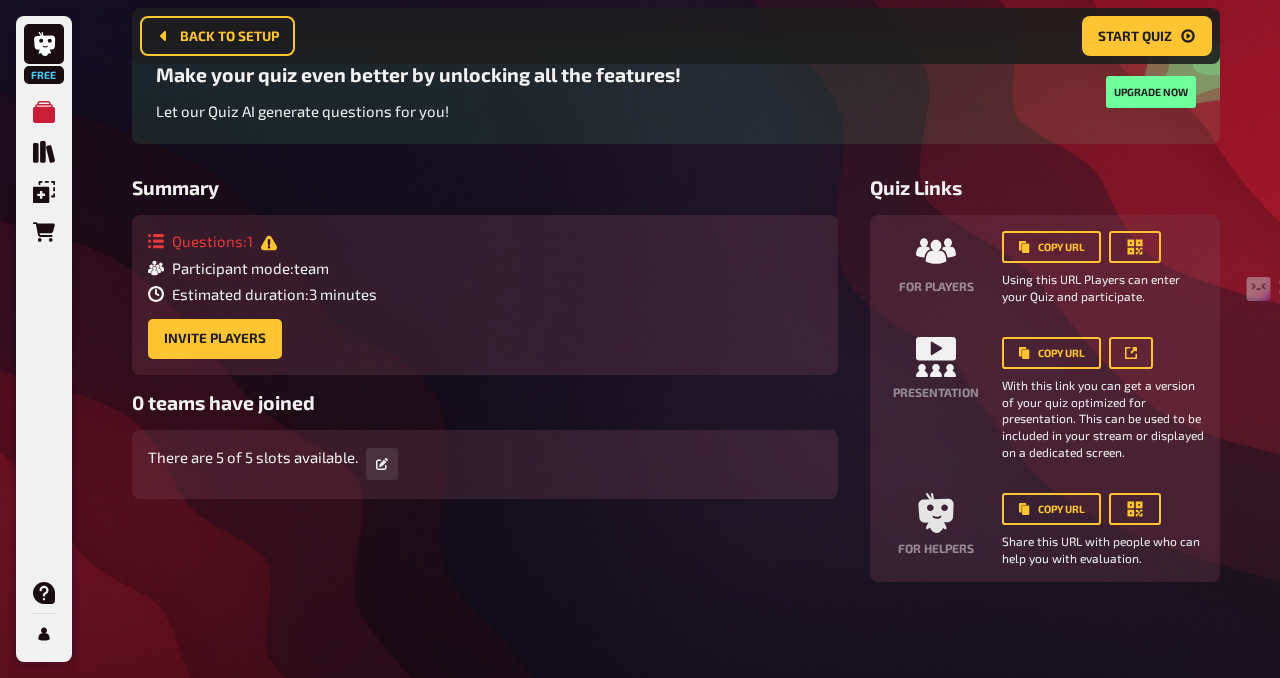 scroll, scrollTop: 170, scrollLeft: 0, axis: vertical 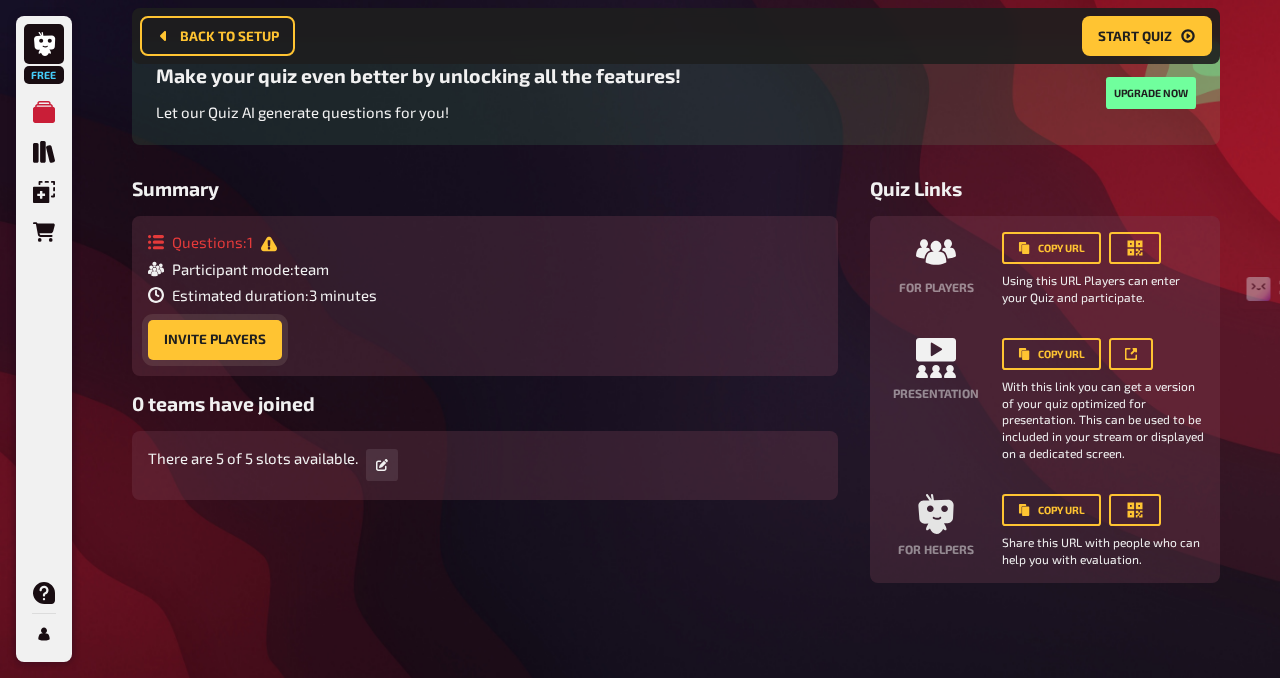 click on "Invite Players" at bounding box center (215, 340) 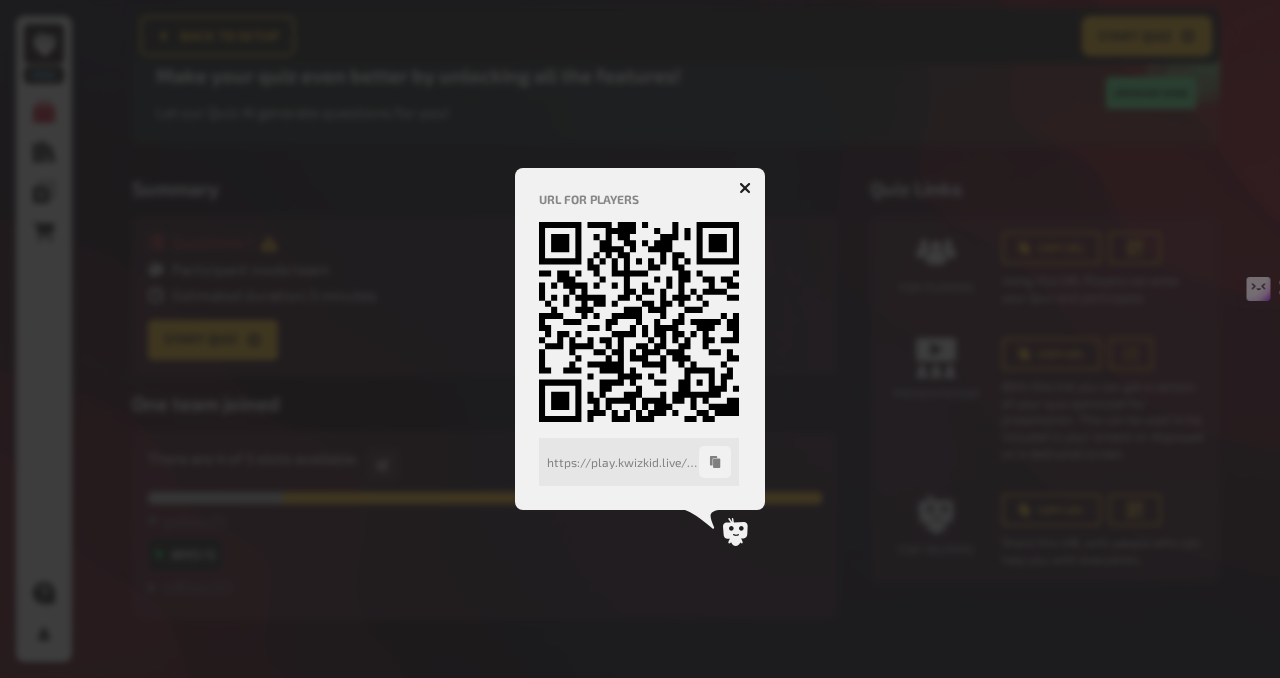 click at bounding box center (745, 188) 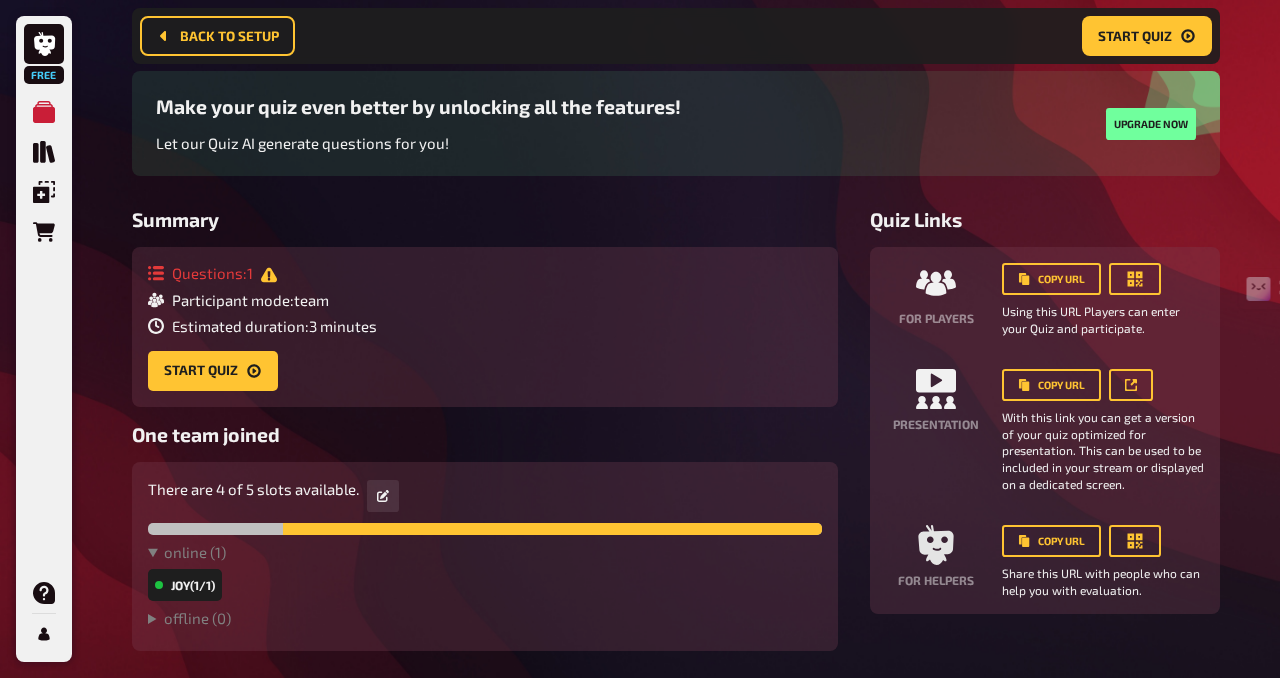 scroll, scrollTop: 175, scrollLeft: 0, axis: vertical 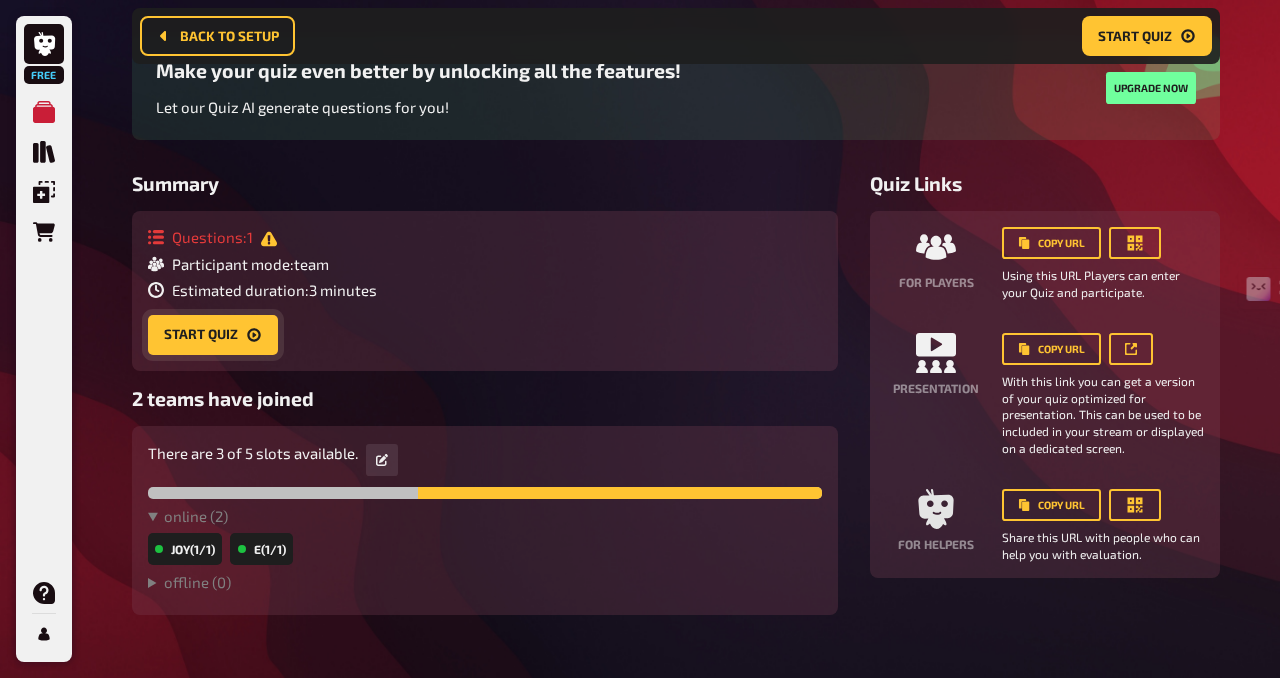 click on "Start Quiz" at bounding box center (213, 335) 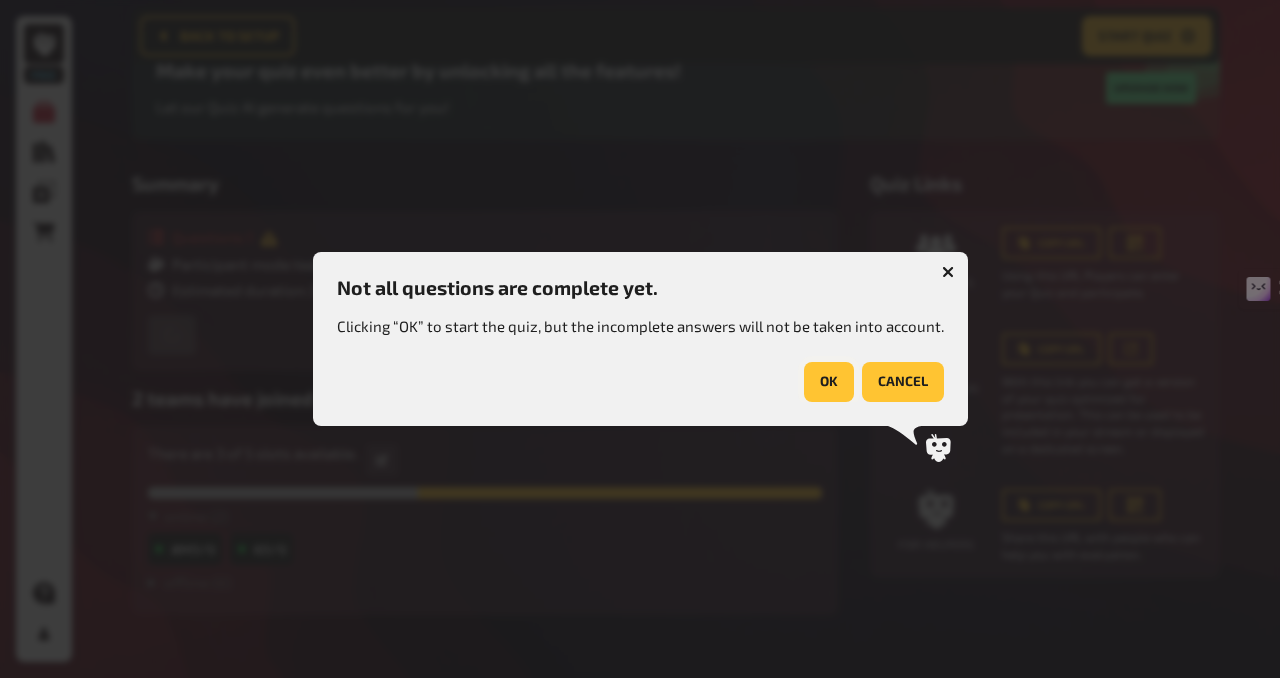 click on "OK" at bounding box center [829, 382] 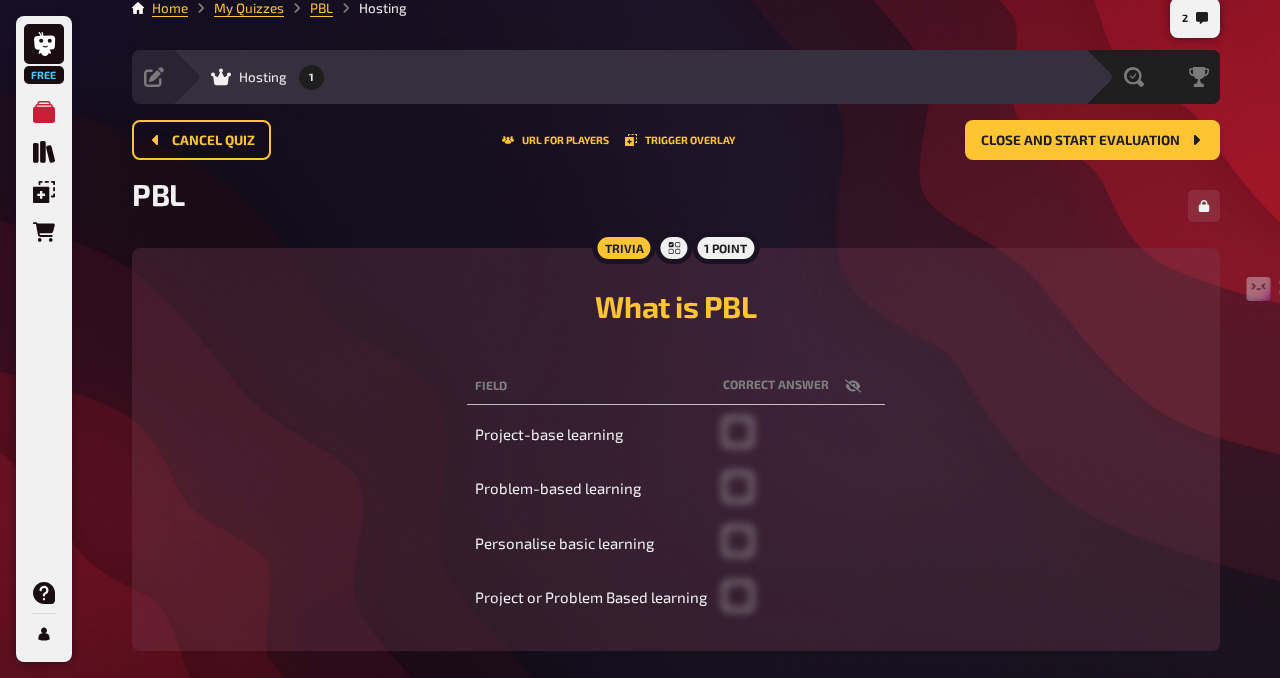 scroll, scrollTop: 119, scrollLeft: 0, axis: vertical 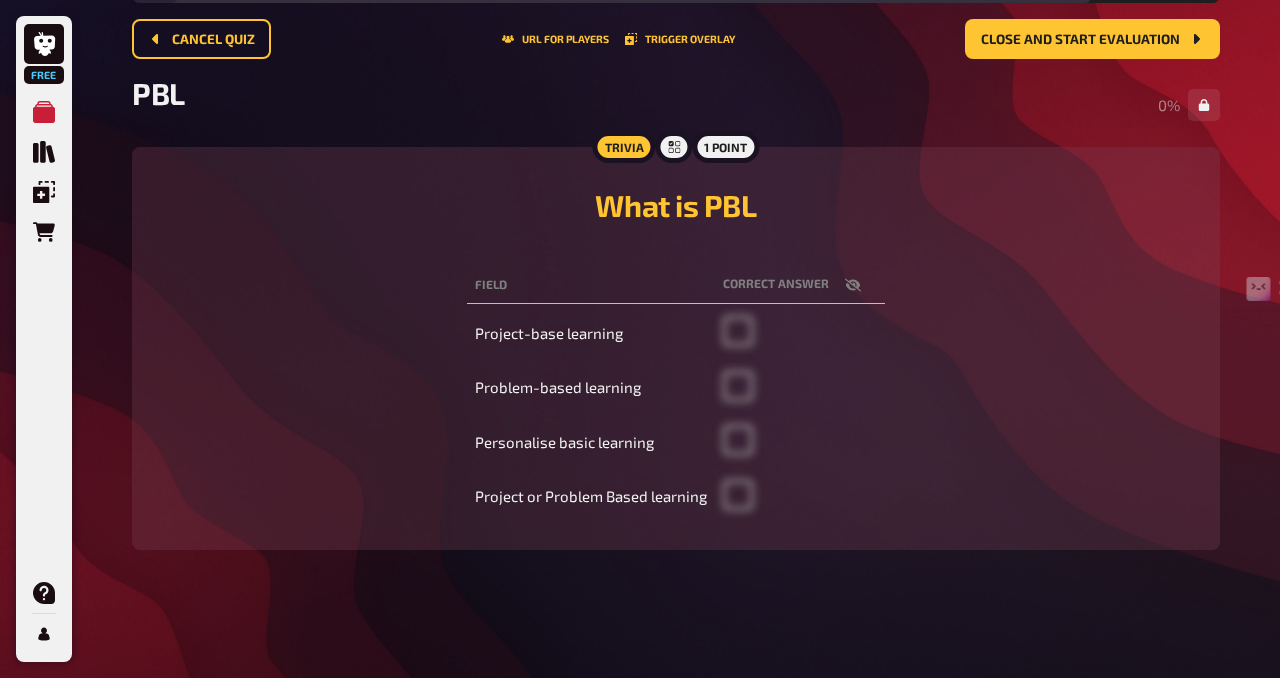 click on "correct answer" at bounding box center [800, 285] 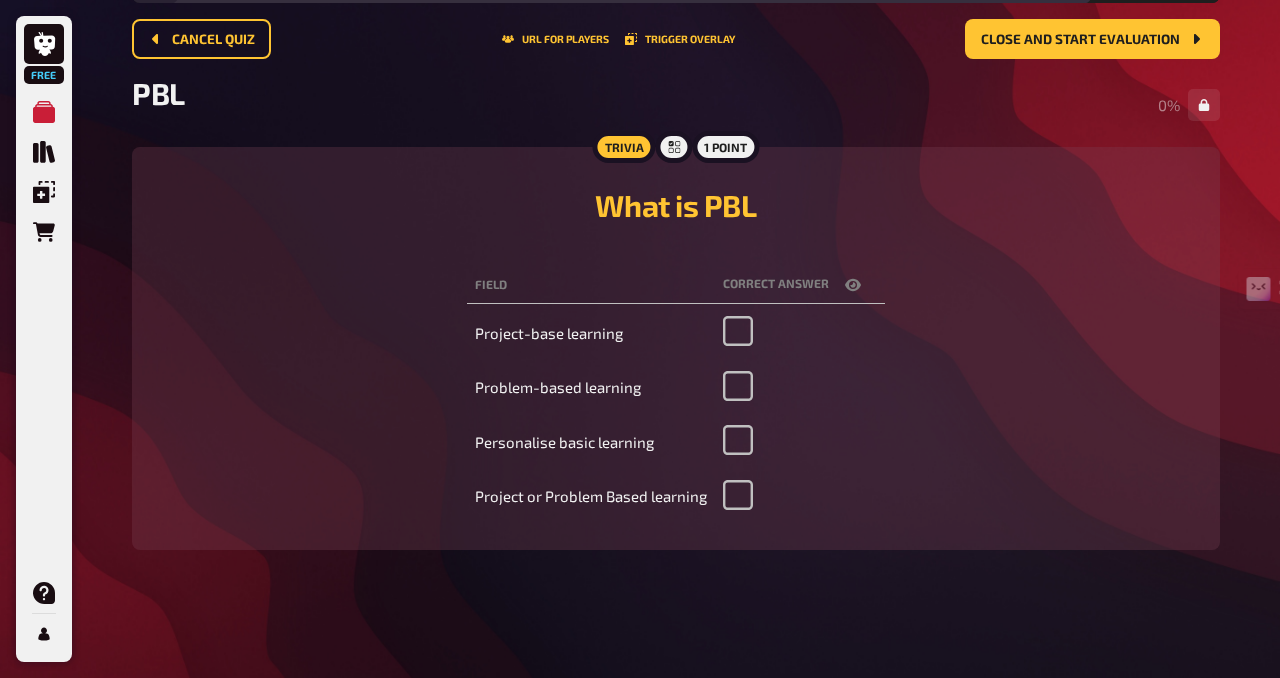 click at bounding box center (738, 449) 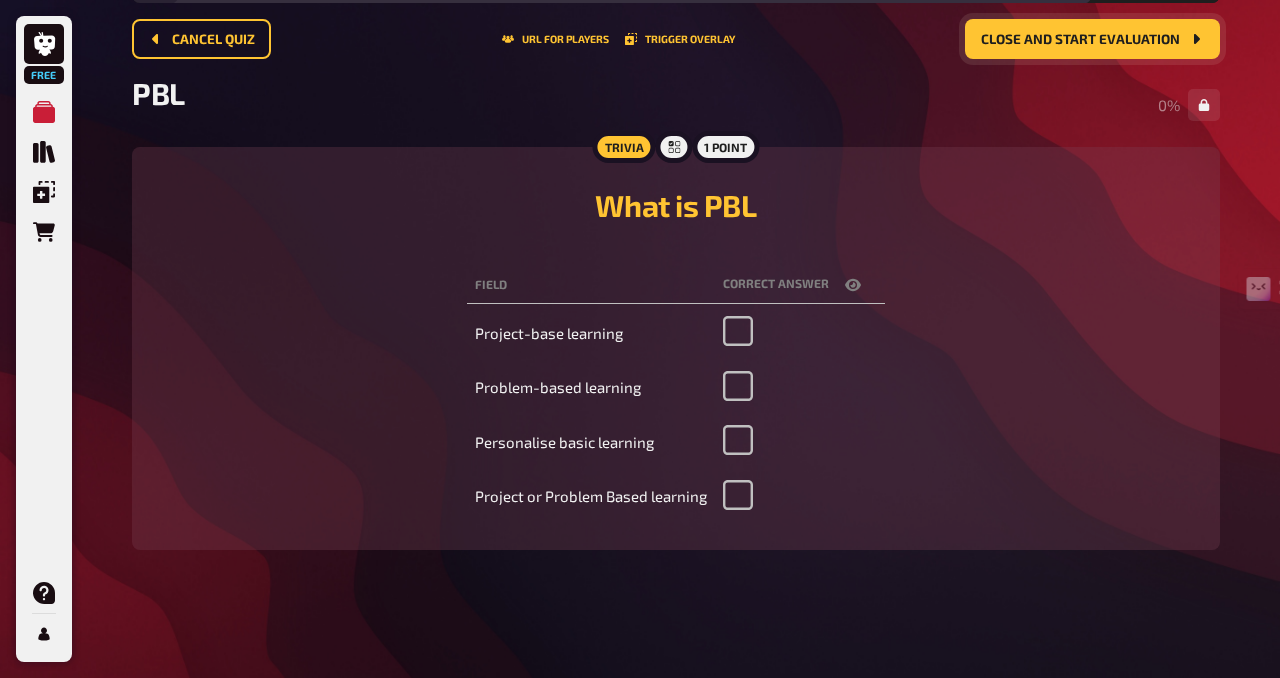 click on "Close and start evaluation" at bounding box center [1080, 40] 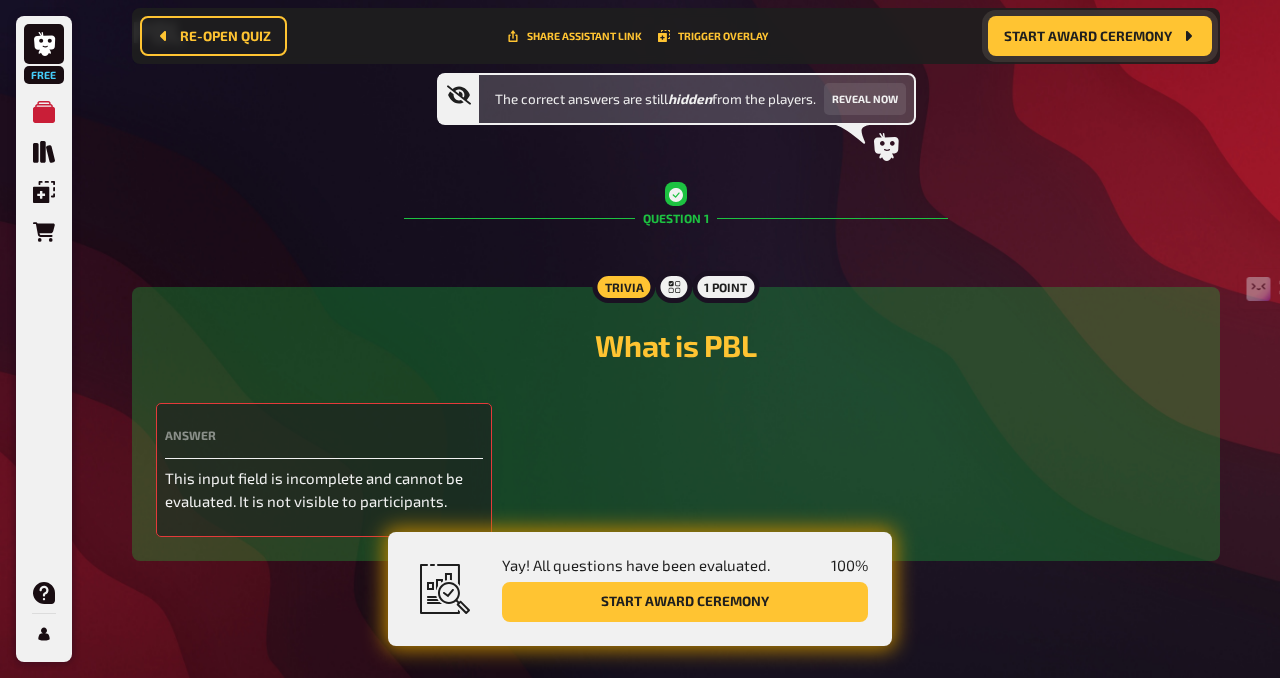 scroll, scrollTop: 195, scrollLeft: 0, axis: vertical 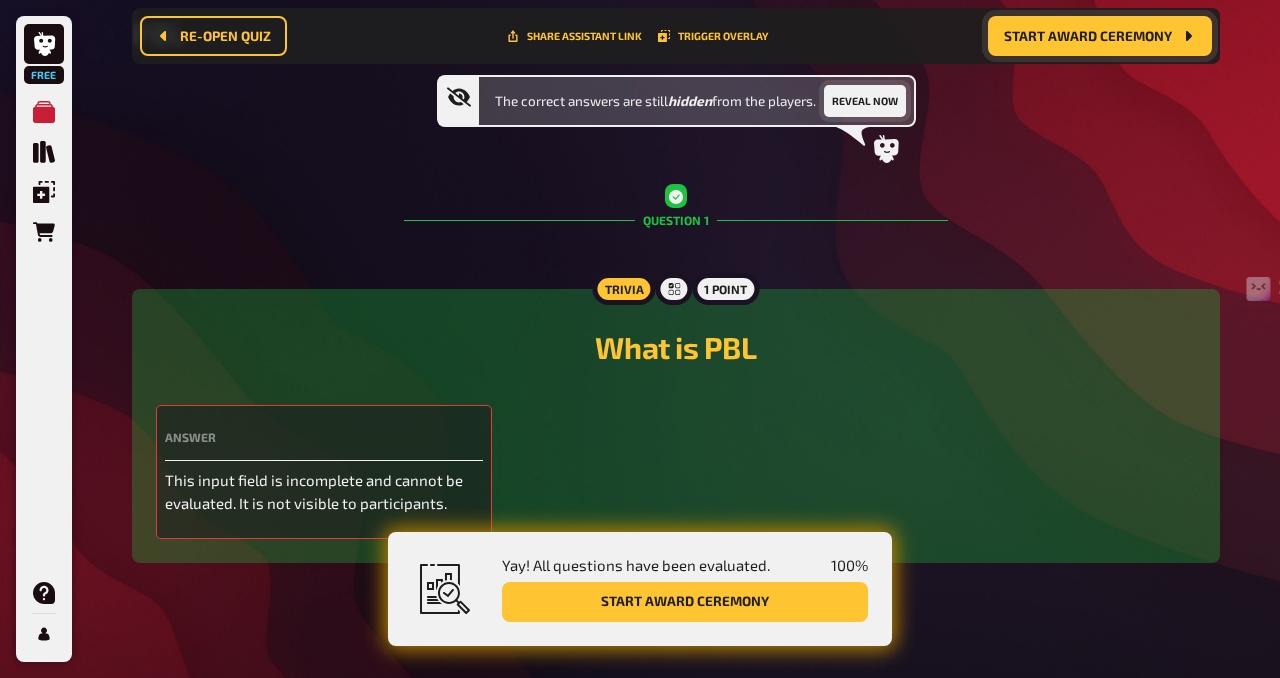 click on "Reveal now" at bounding box center (865, 101) 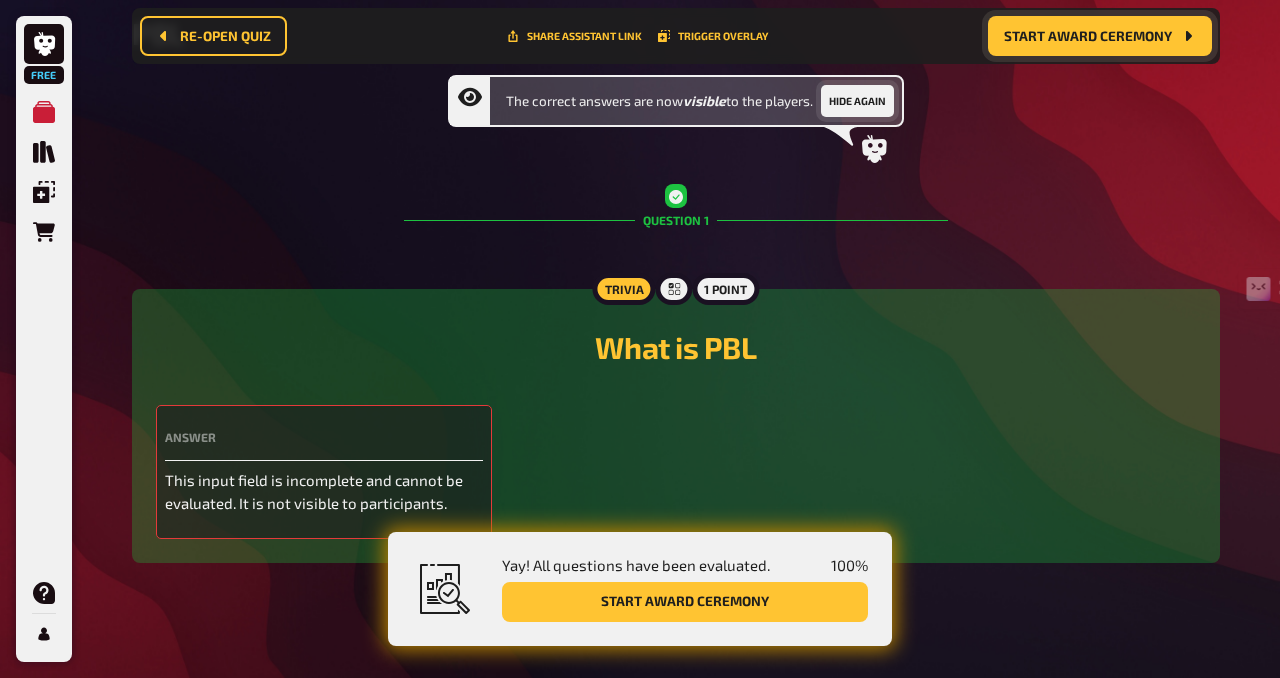 click on "Hide again" at bounding box center [857, 101] 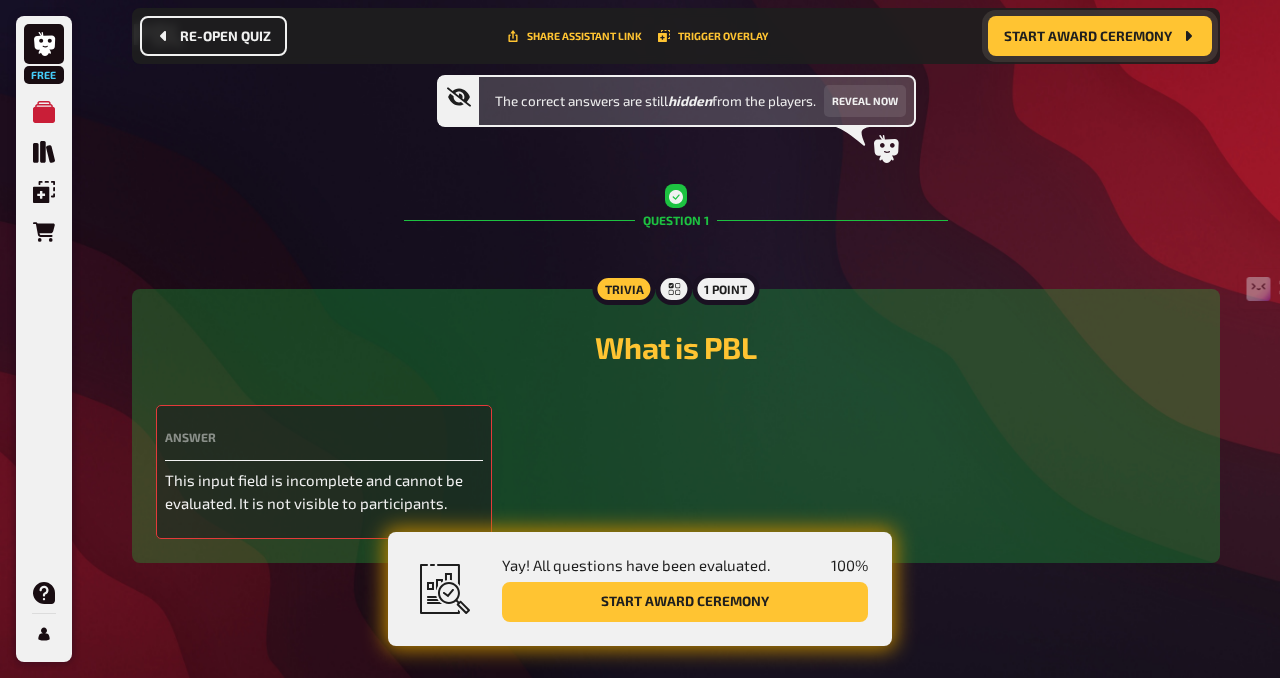 click on "Re-open Quiz" at bounding box center (225, 36) 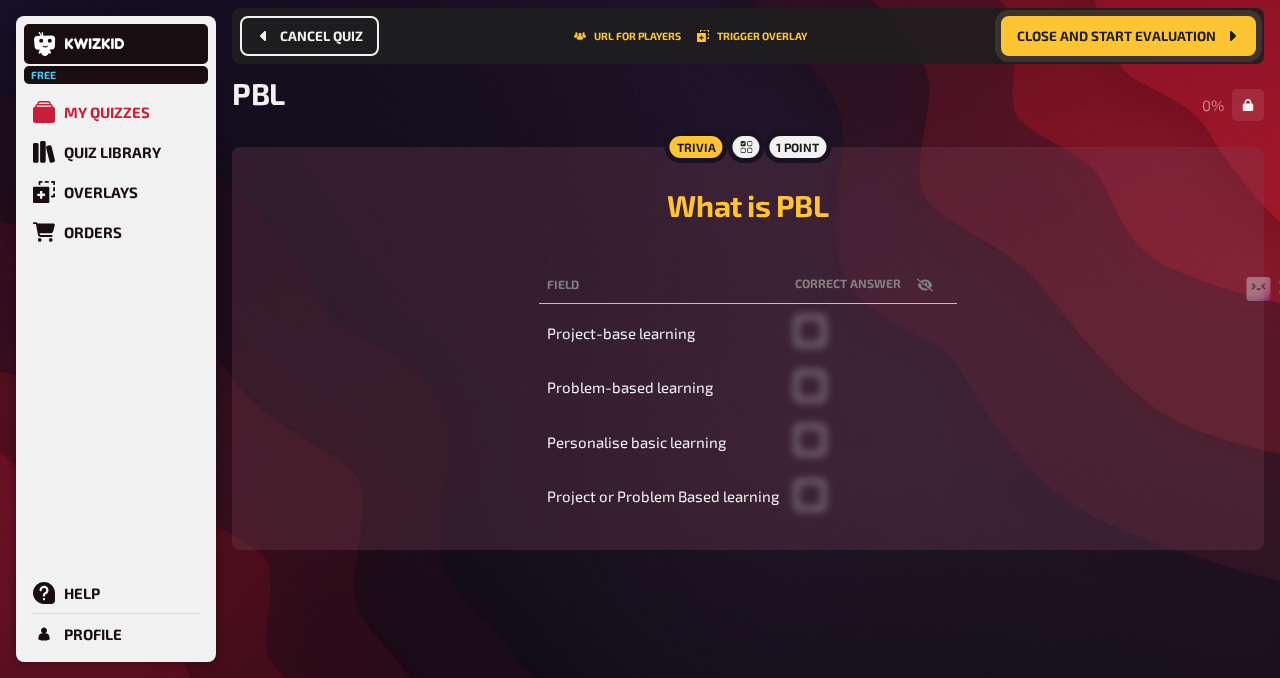 scroll, scrollTop: 135, scrollLeft: 0, axis: vertical 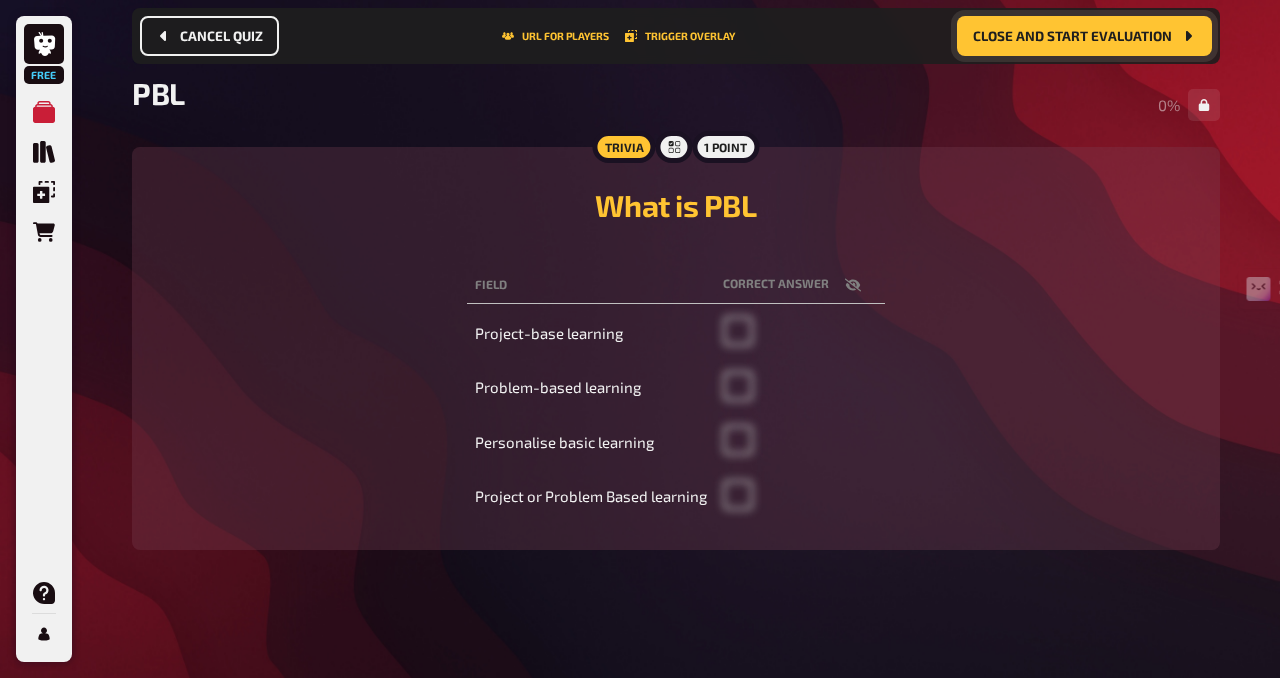 click on "Field correct answer Project-base learning Problem-based learning Personalise basic learning Project or Problem Based learning" at bounding box center (676, 394) 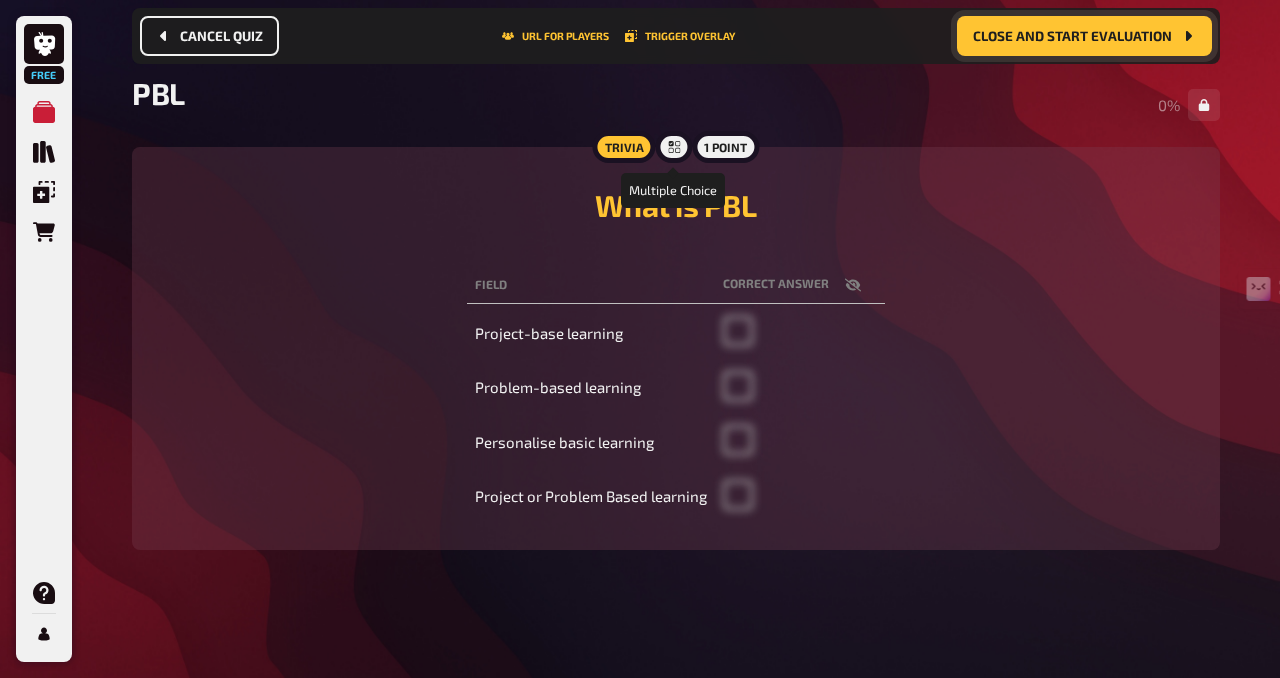 click 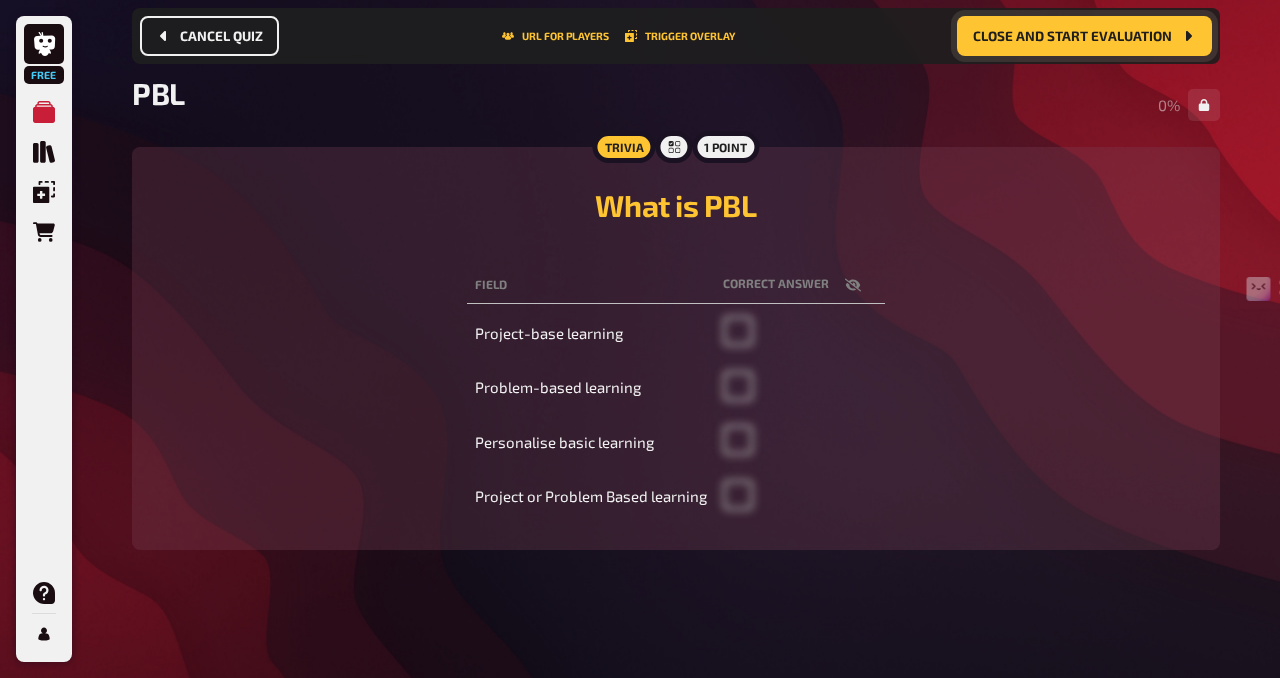 click on "Field" at bounding box center (591, 285) 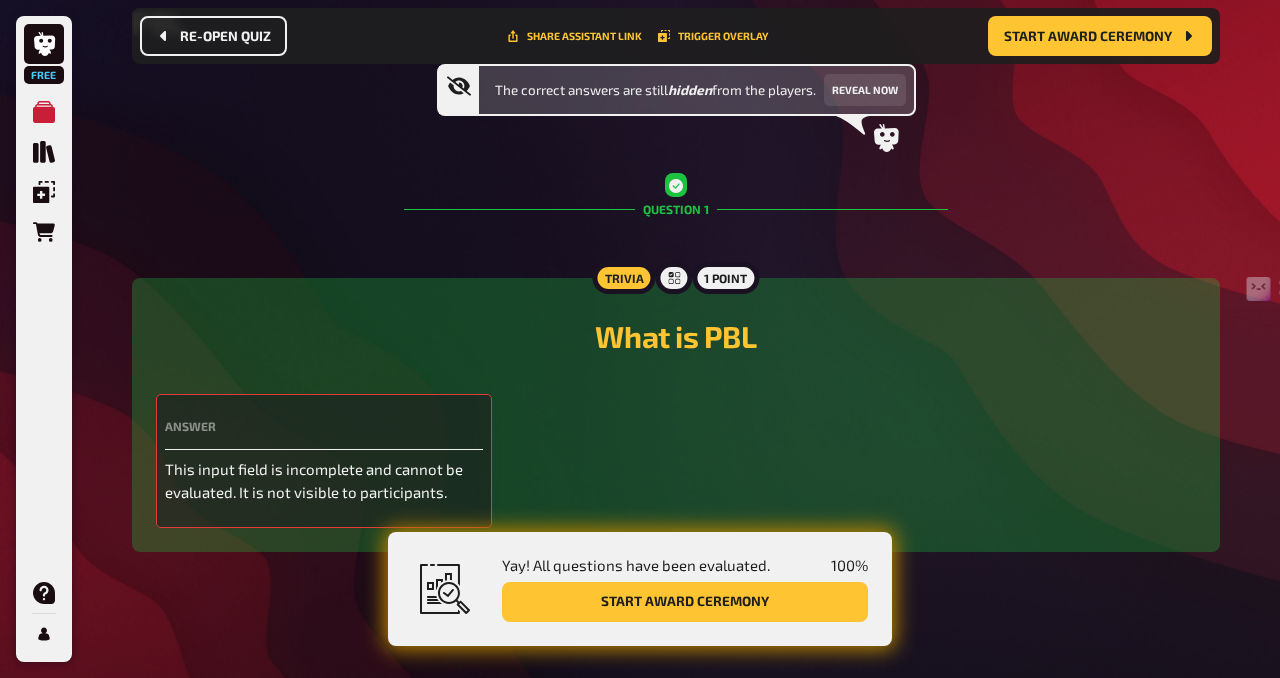 scroll, scrollTop: 208, scrollLeft: 0, axis: vertical 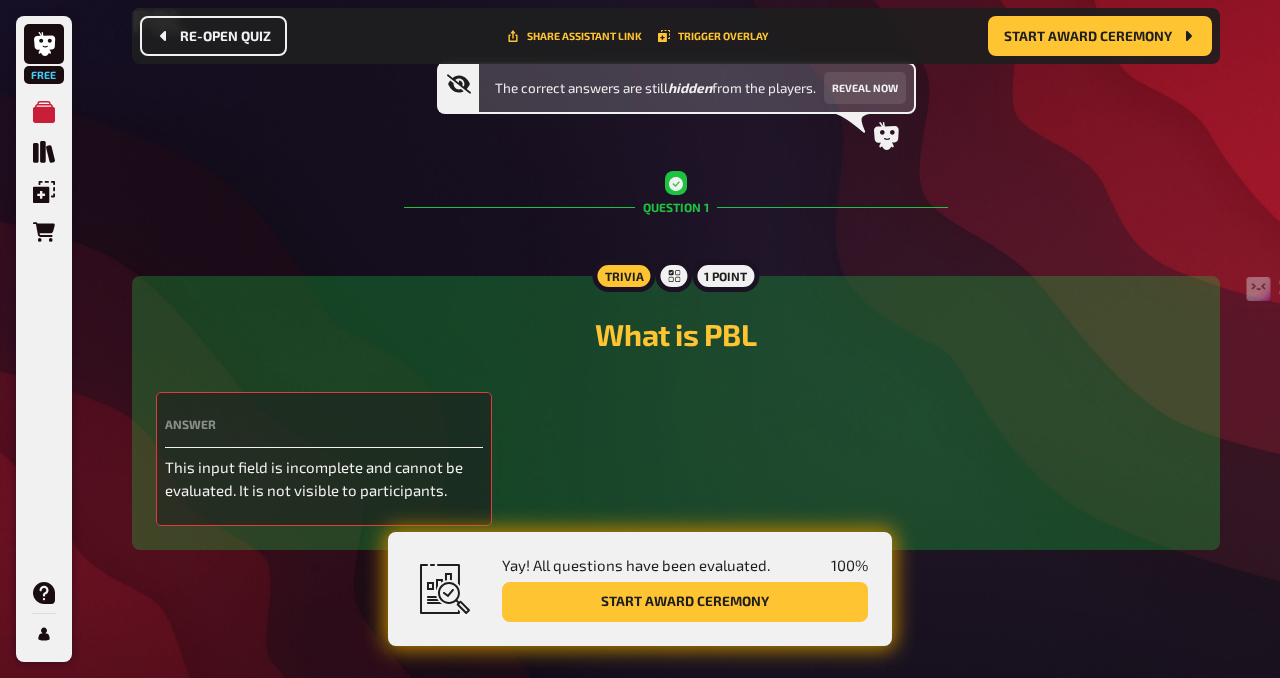 click on "Re-open Quiz" at bounding box center [225, 36] 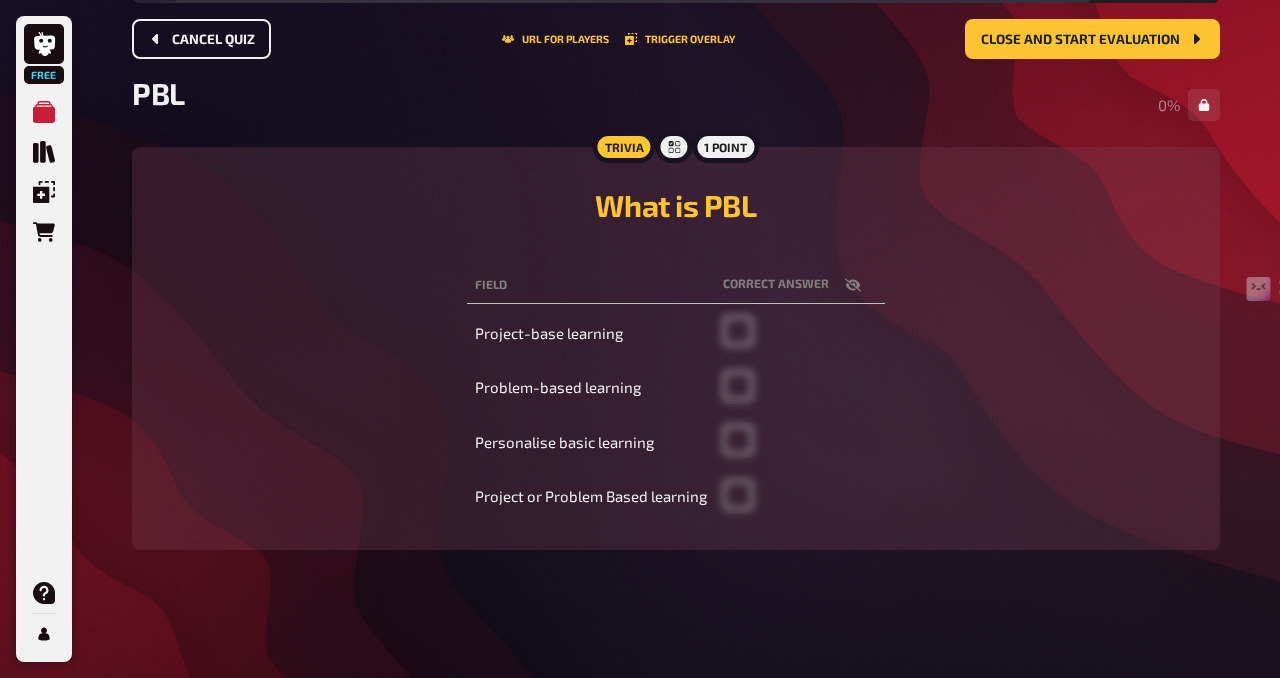 scroll, scrollTop: 0, scrollLeft: 0, axis: both 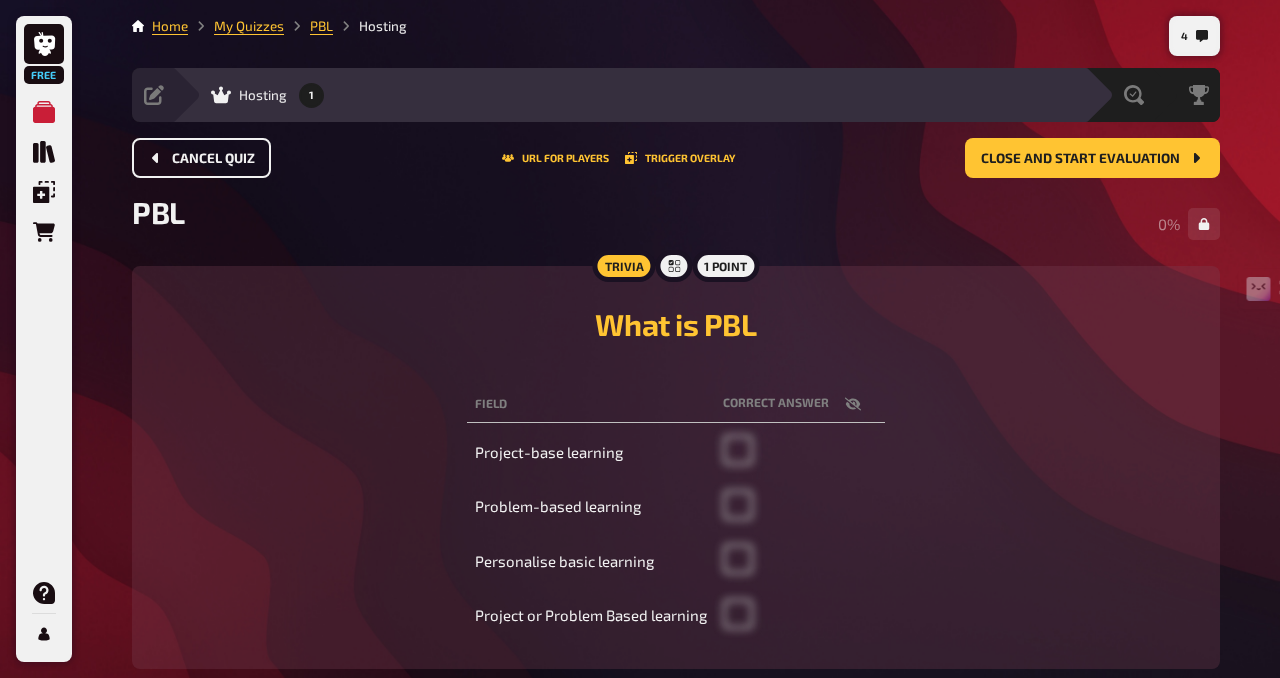 click on "1" at bounding box center (312, 95) 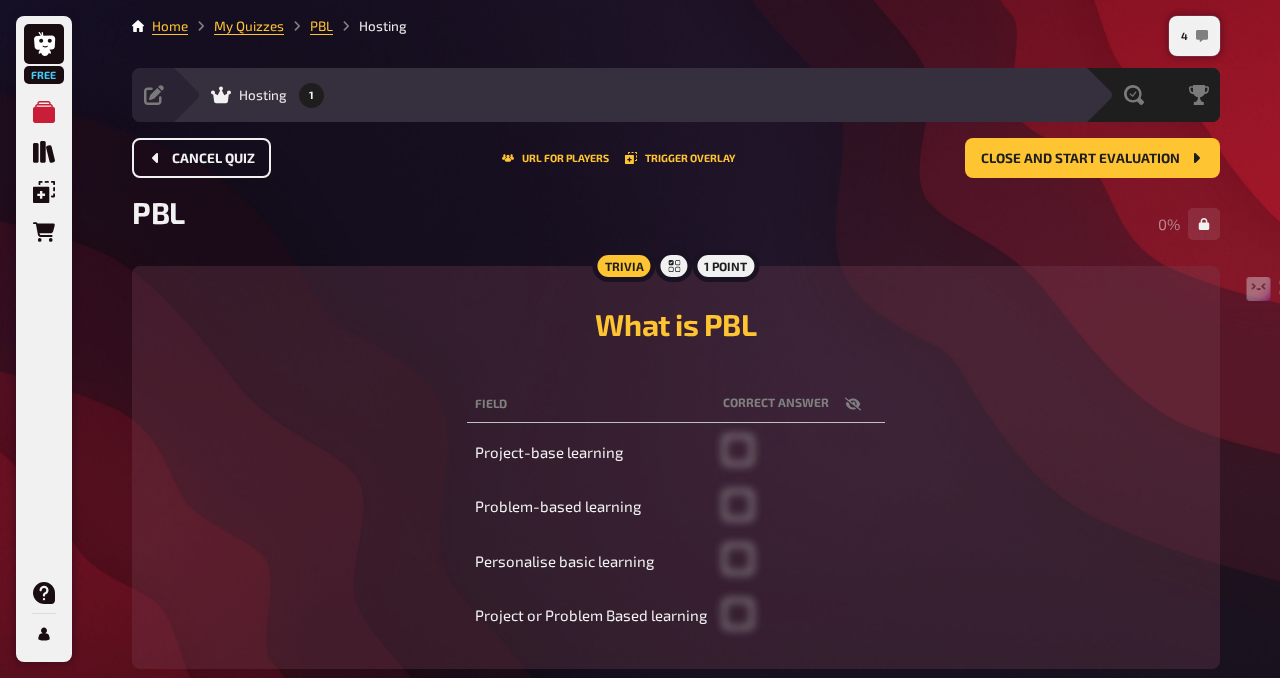 click on "4" at bounding box center [1194, 36] 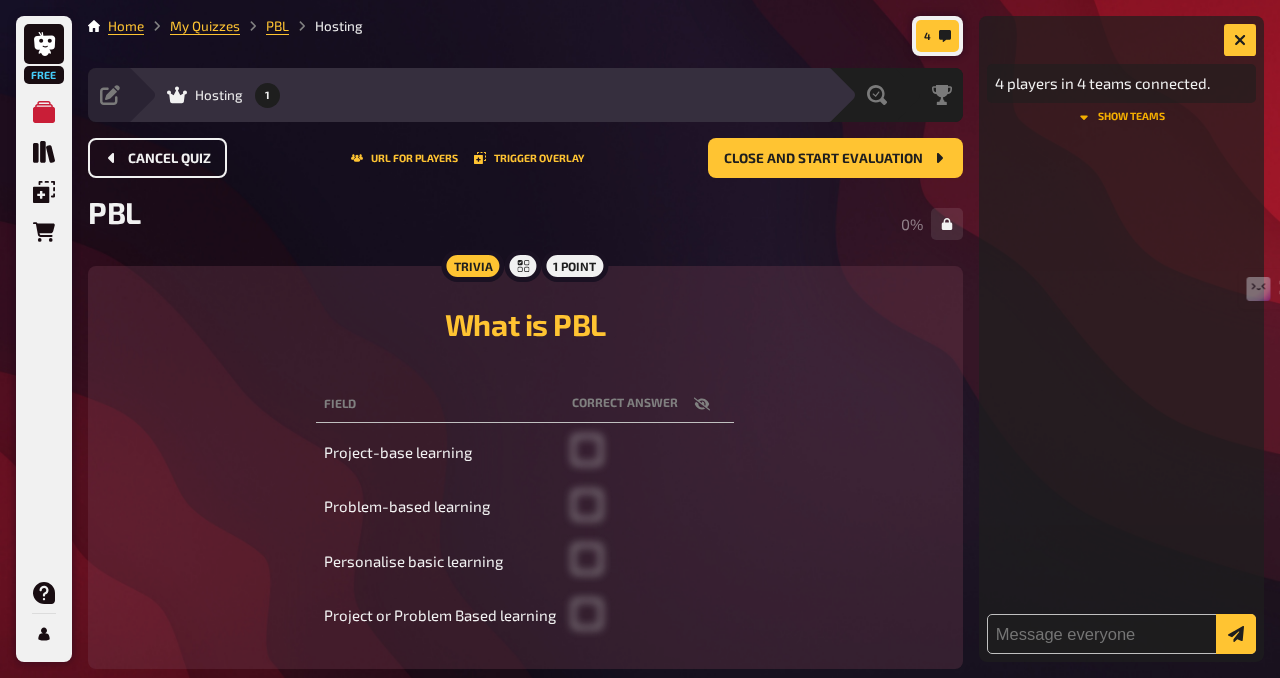 click on "show teams" at bounding box center (1121, 117) 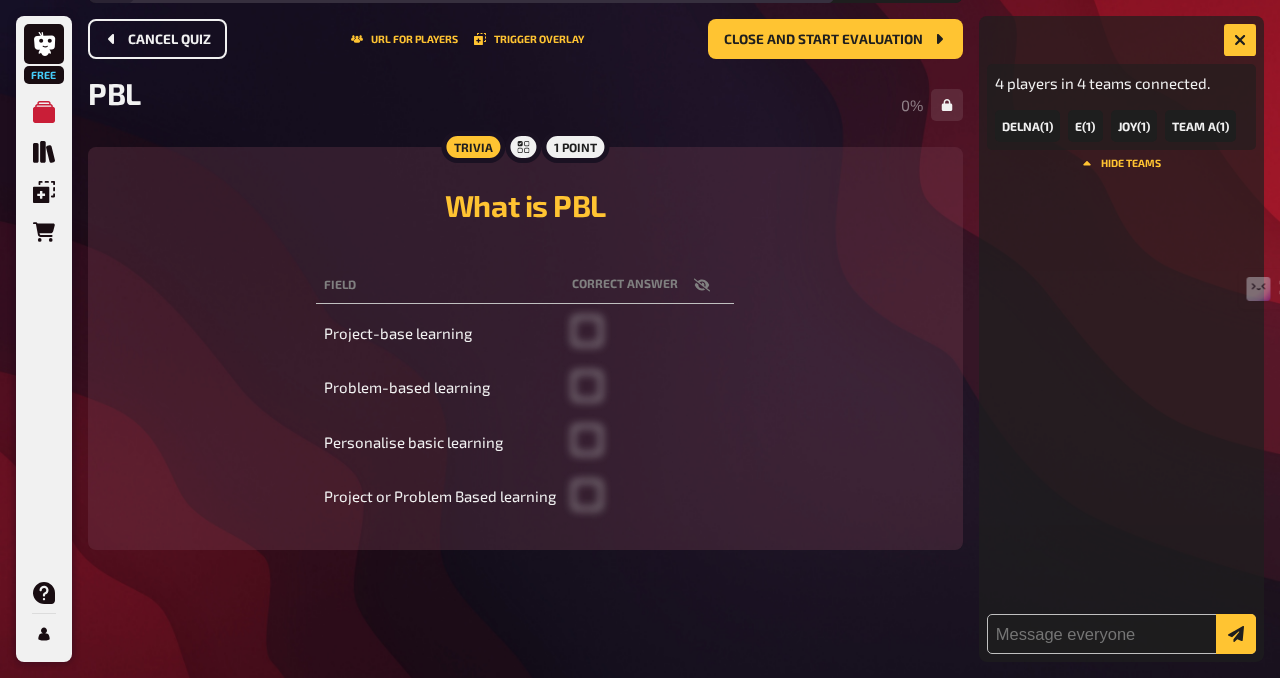scroll, scrollTop: 0, scrollLeft: 0, axis: both 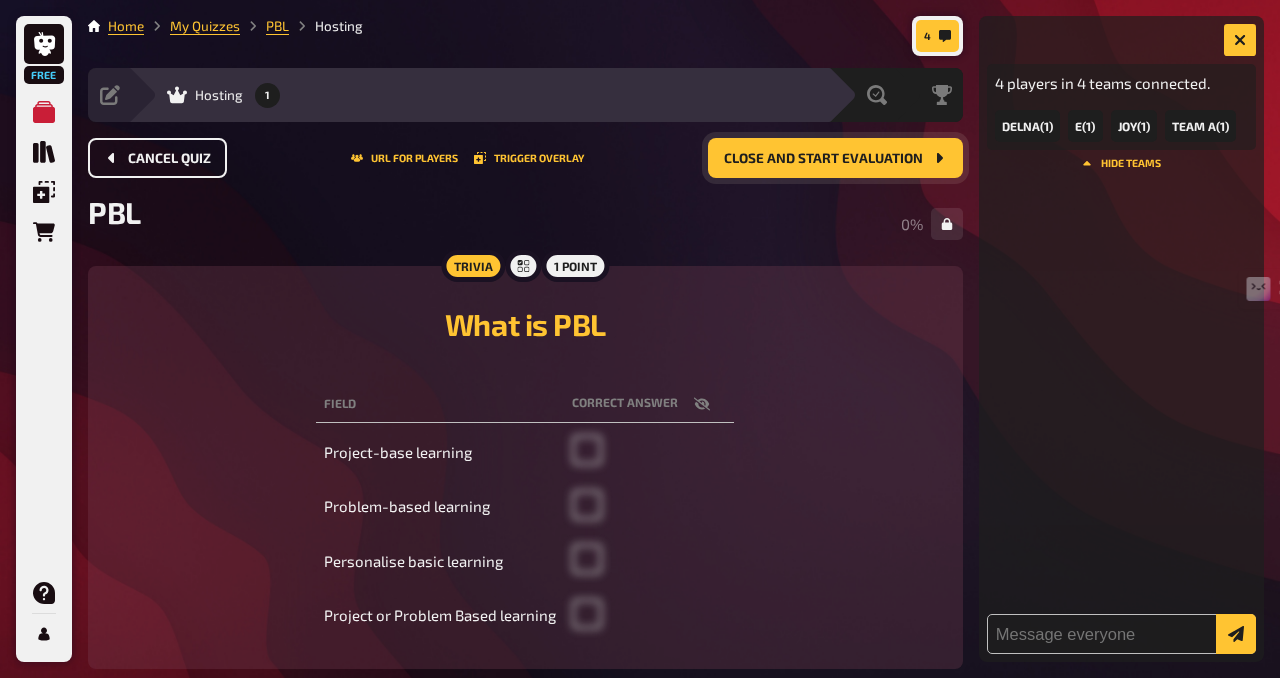 click 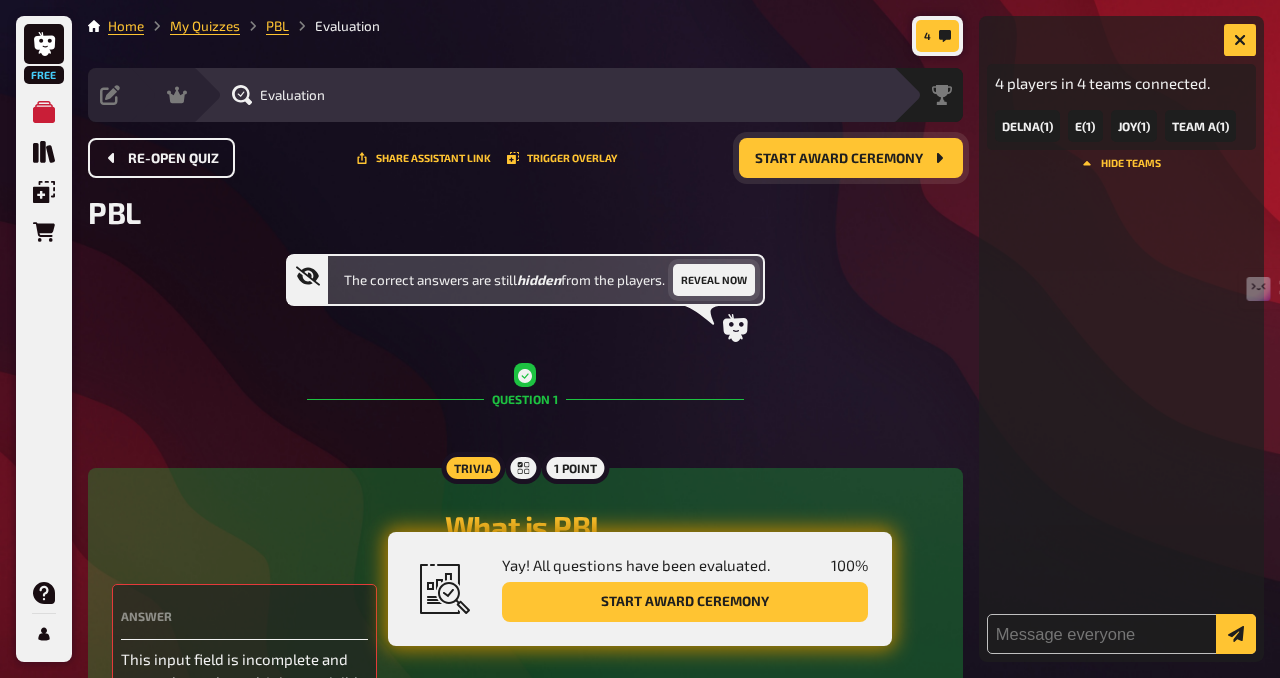 click on "Reveal now" at bounding box center [714, 280] 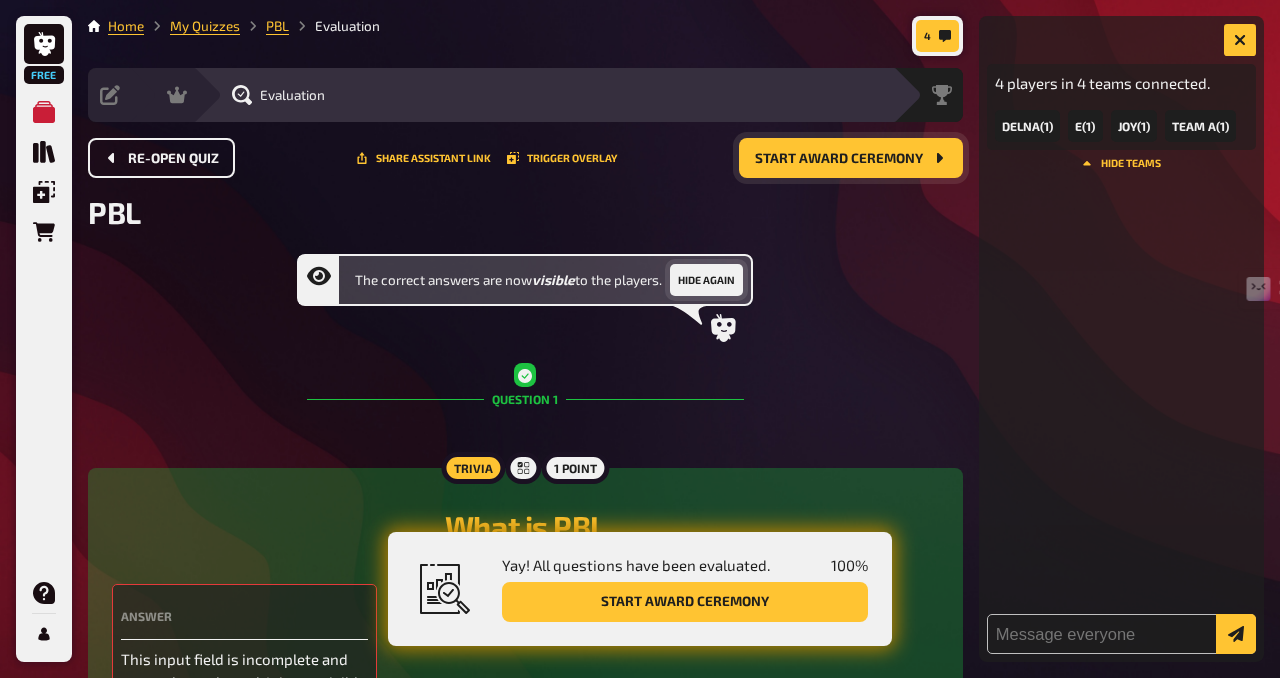 click on "Hide again" at bounding box center [706, 280] 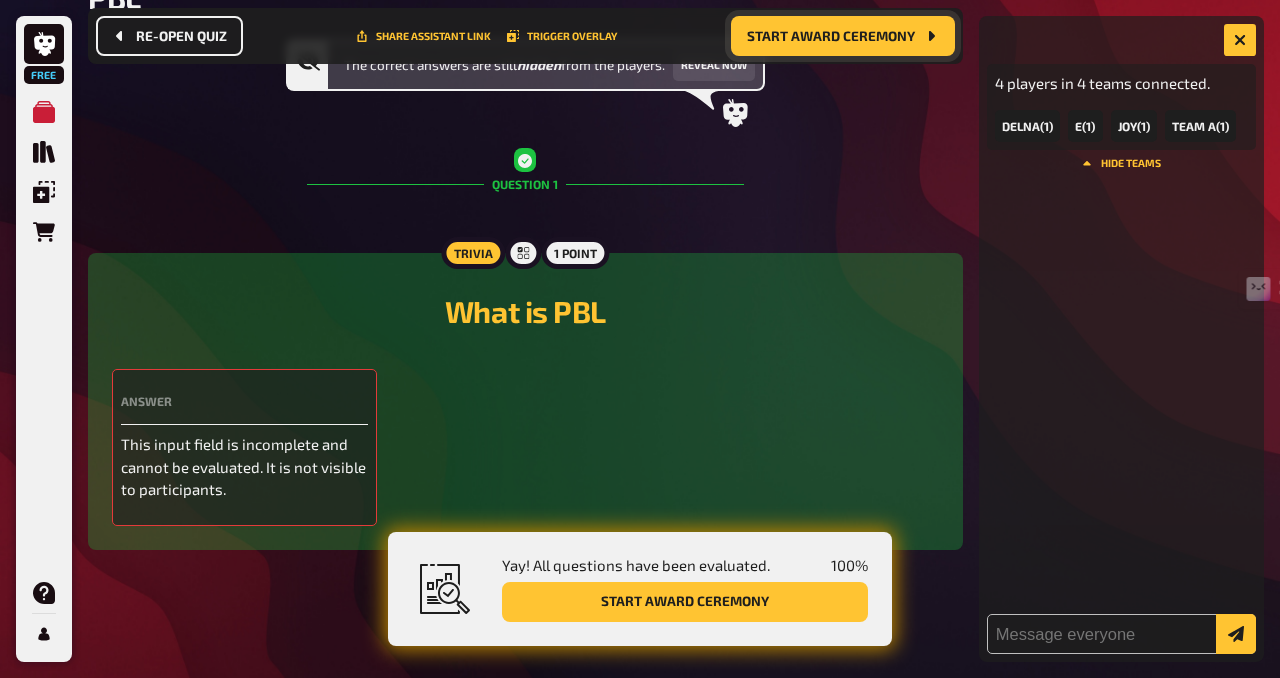 scroll, scrollTop: 230, scrollLeft: 0, axis: vertical 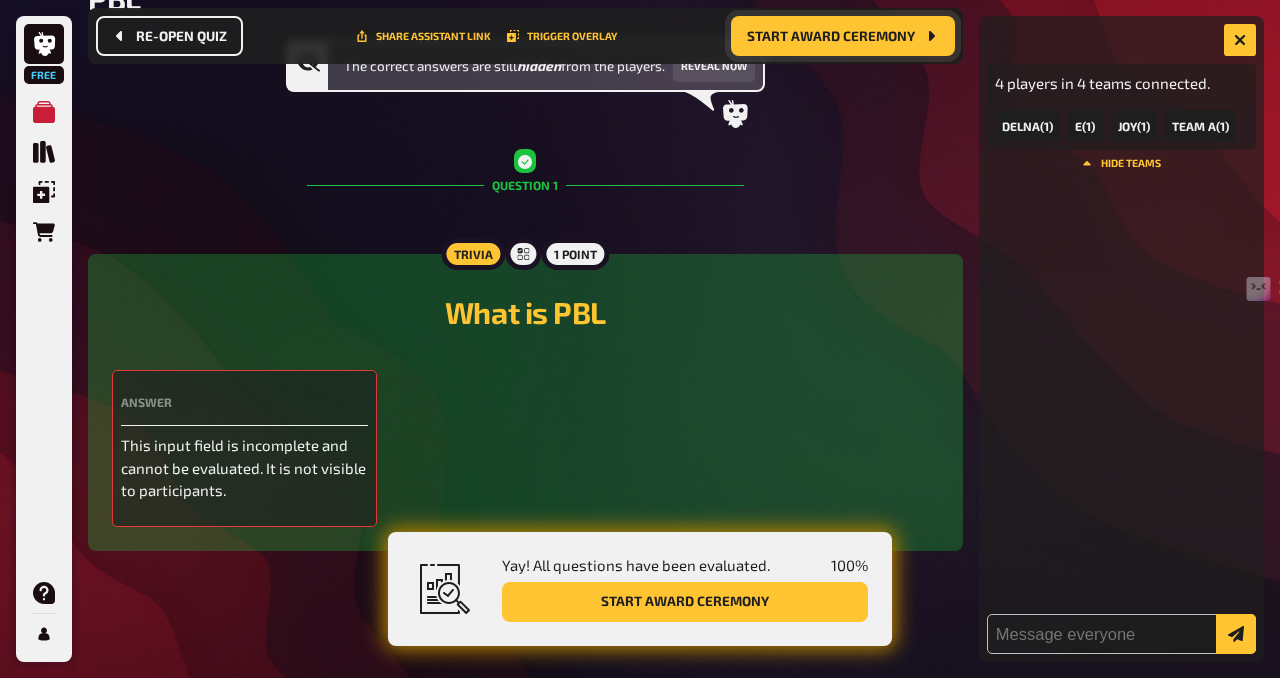 click on "Answer" at bounding box center (244, 402) 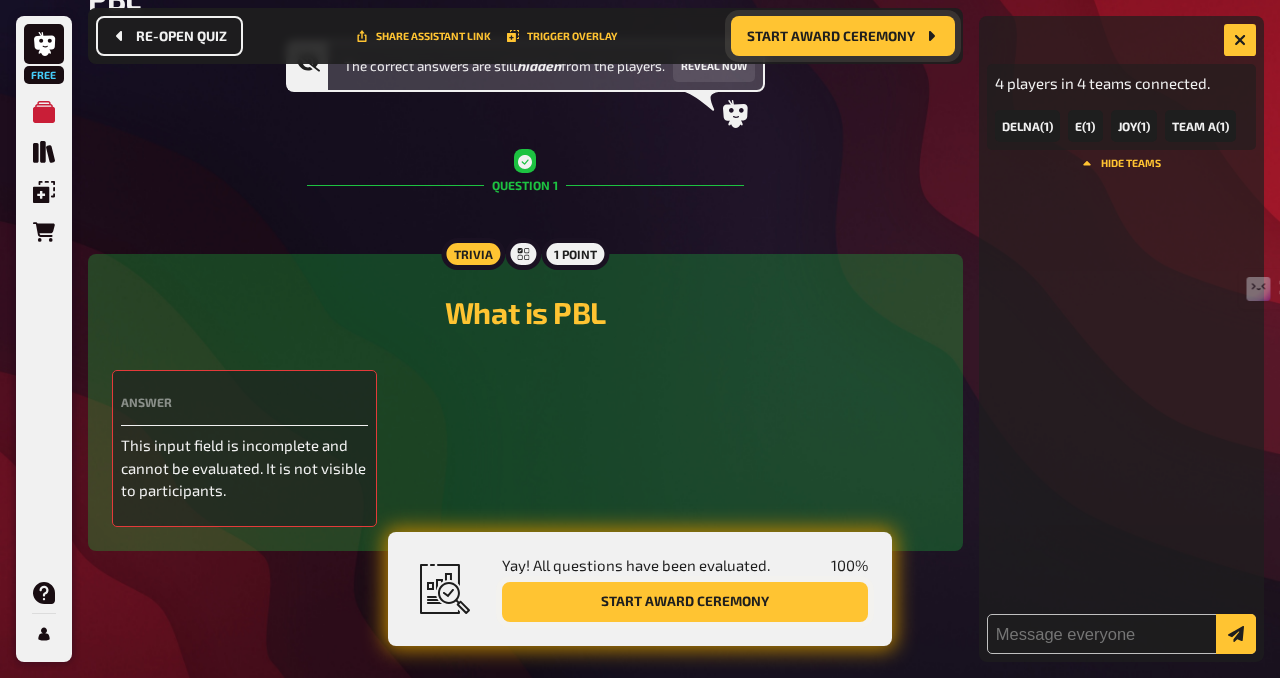 click on "Start award ceremony" at bounding box center [685, 602] 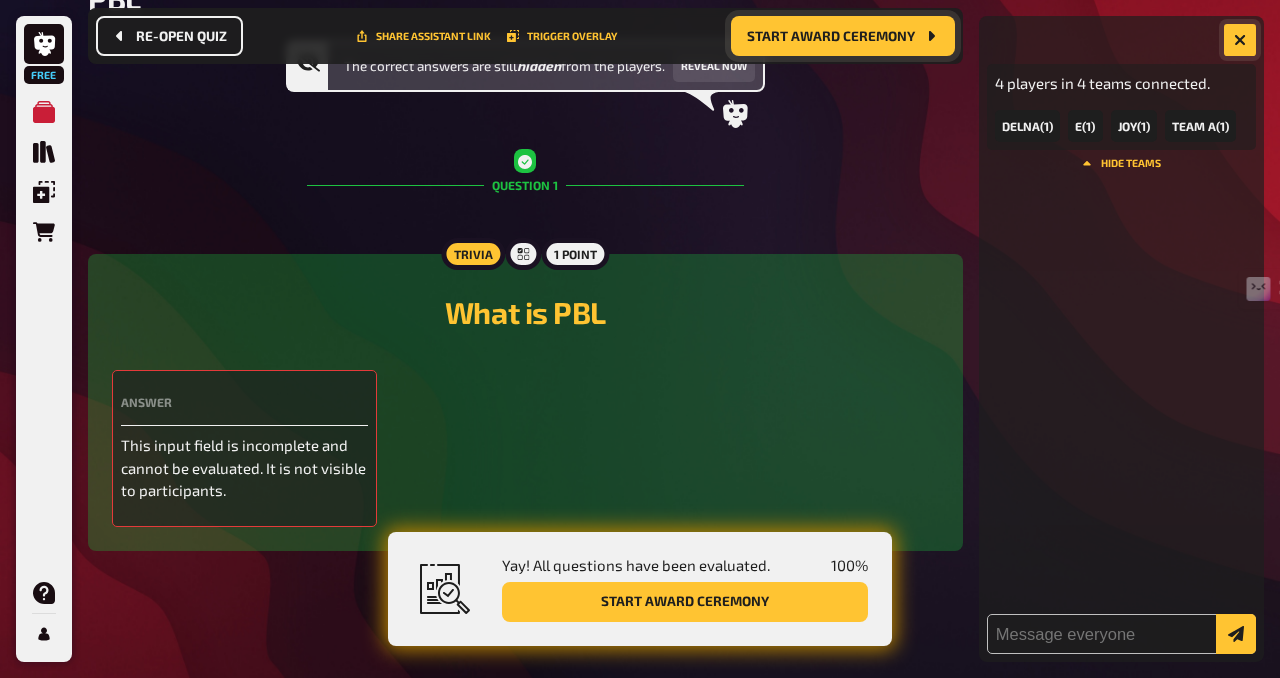 click at bounding box center (1240, 40) 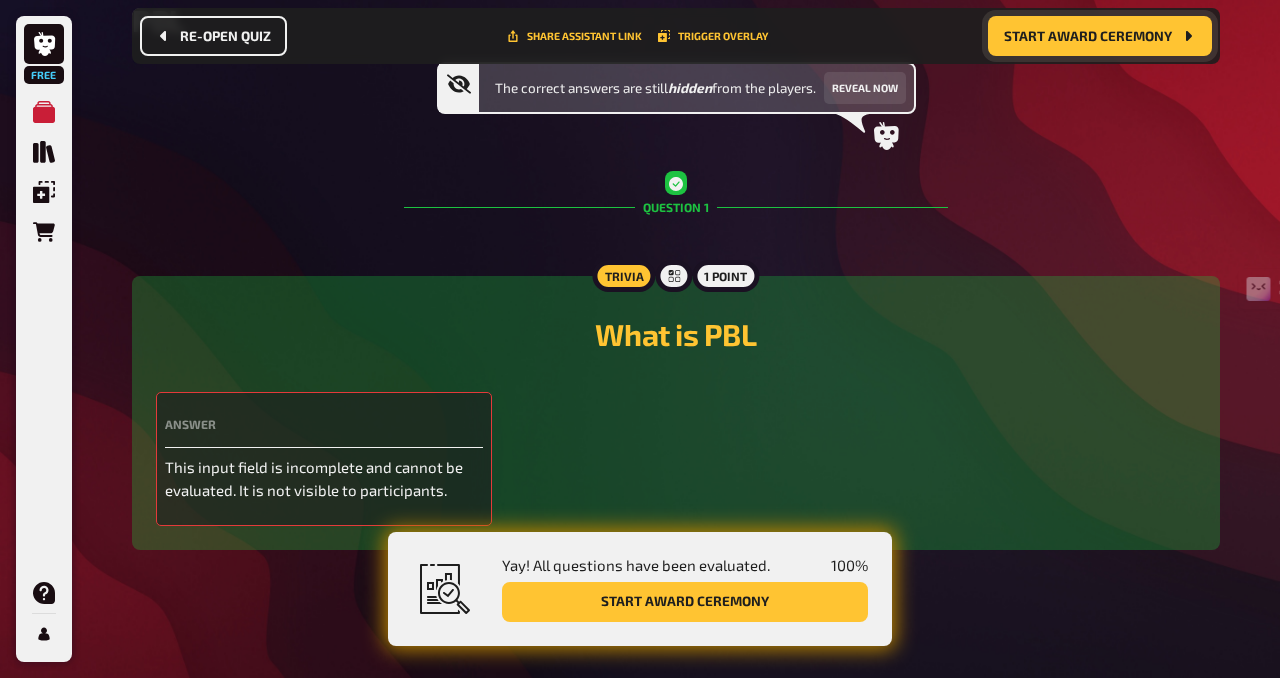 scroll, scrollTop: 0, scrollLeft: 0, axis: both 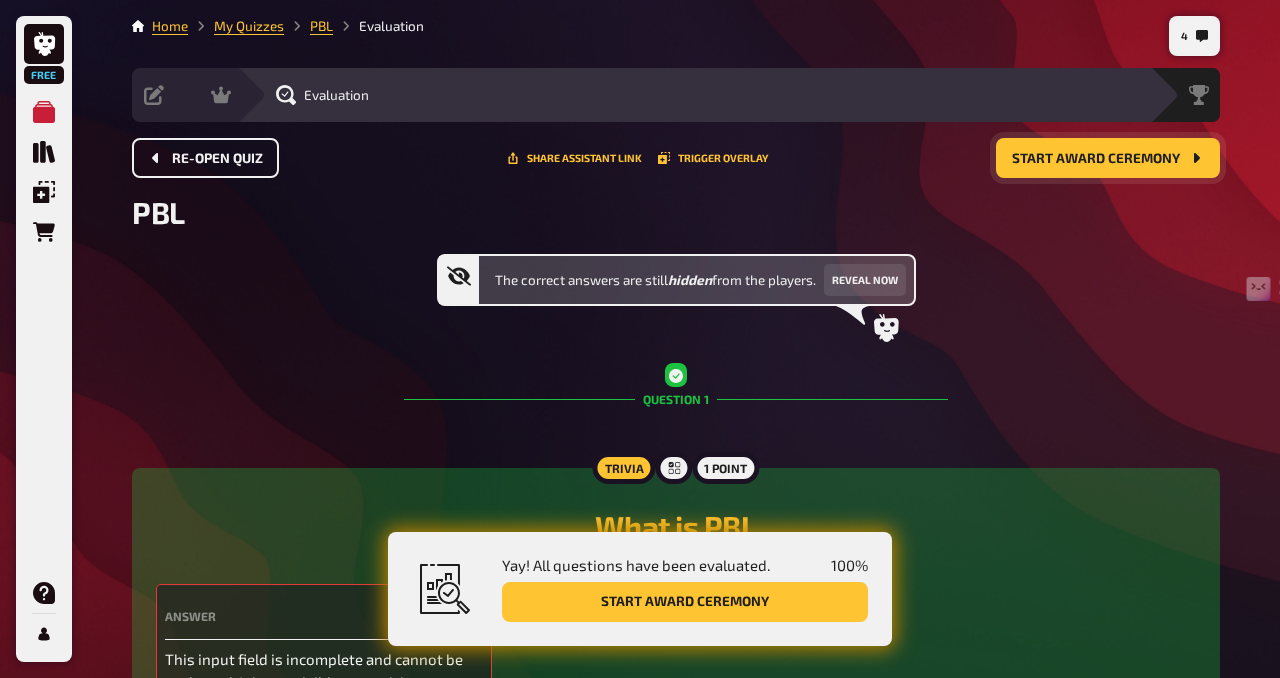click on "Re-open Quiz" at bounding box center [217, 159] 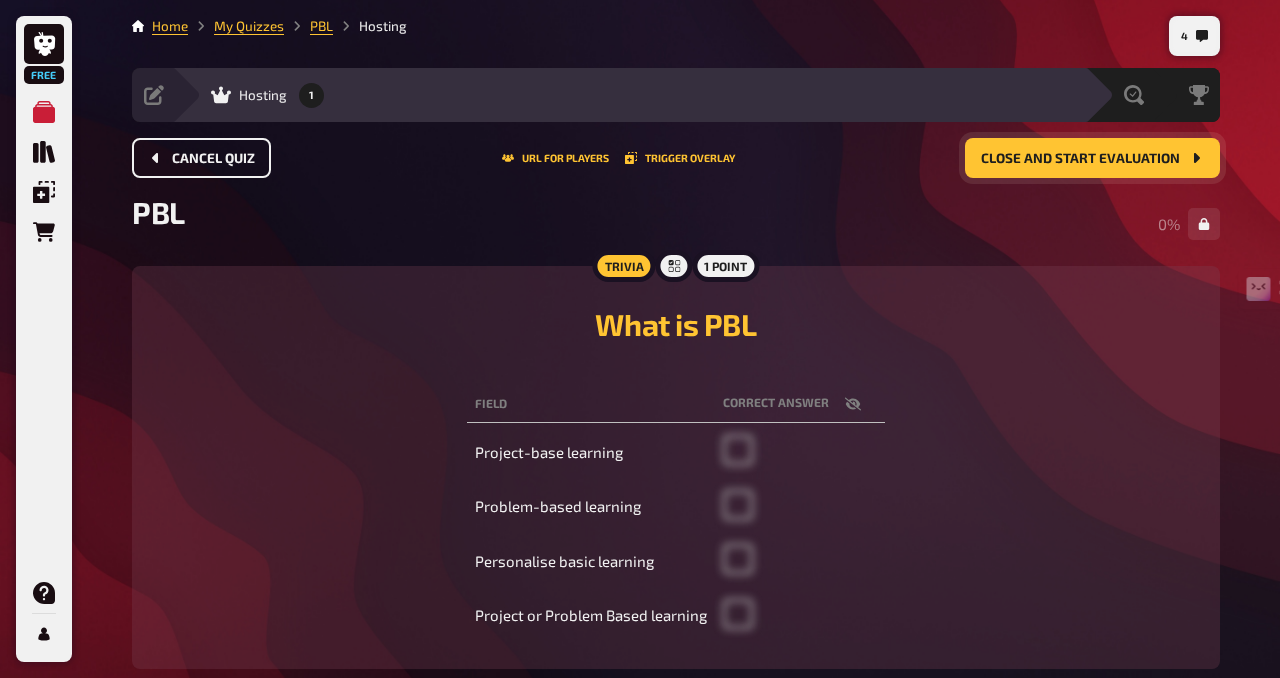 scroll, scrollTop: 119, scrollLeft: 0, axis: vertical 